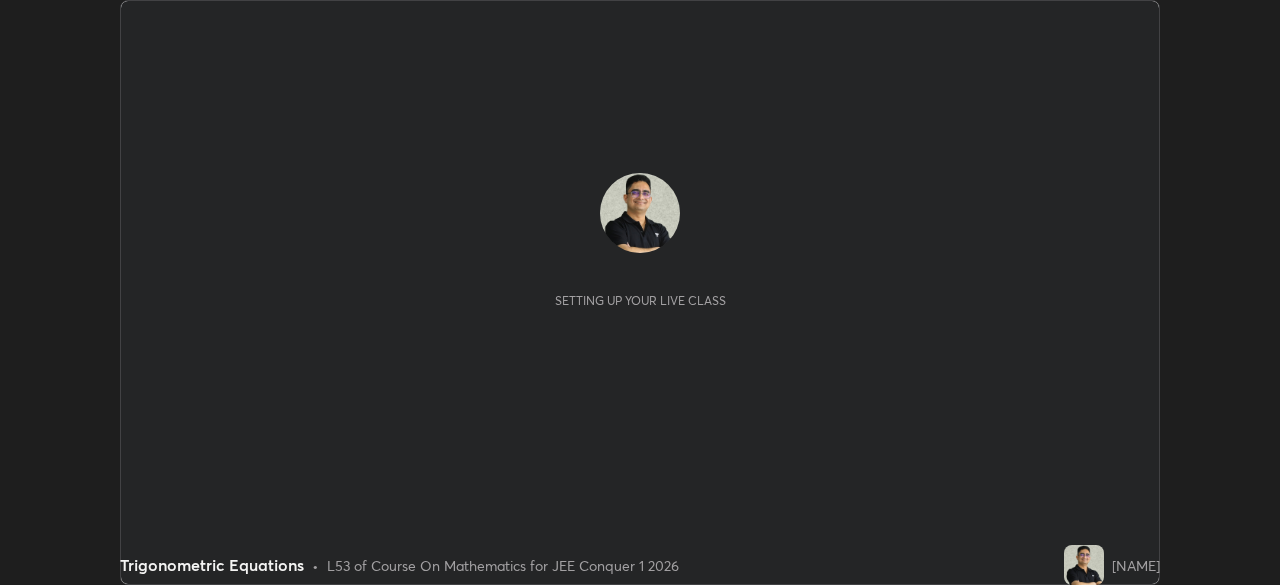 scroll, scrollTop: 0, scrollLeft: 0, axis: both 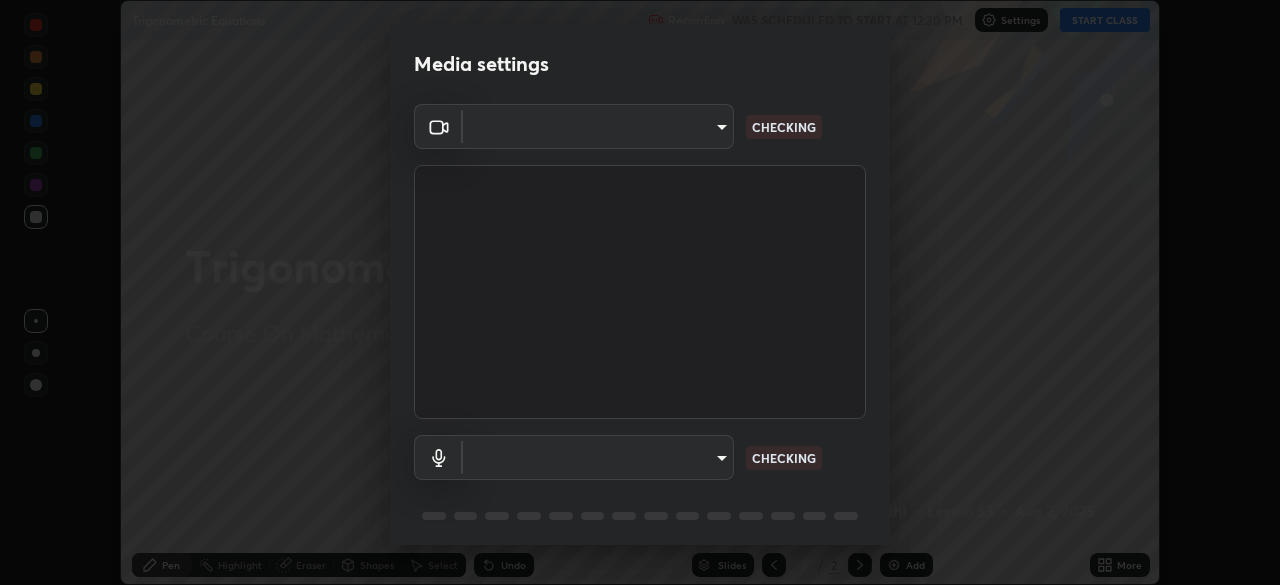 click on "Erase all Trigonometric Equations Recording WAS SCHEDULED TO START AT 12:30 PM Settings START CLASS Setting up your live class Trigonometric Equations • L53 of Course On Mathematics for JEE Conquer 1 2026 [NAME] Pen Highlight Eraser Shapes Select Undo Slides 2 / 2 Add More No doubts shared Encourage your learners to ask a doubt for better clarity Report an issue Reason for reporting Buffering Chat not working Audio - Video sync issue Educator video quality low ​ Attach an image Report Media settings ​ CHECKING ​ CHECKING 1 / 5 Next" at bounding box center (640, 292) 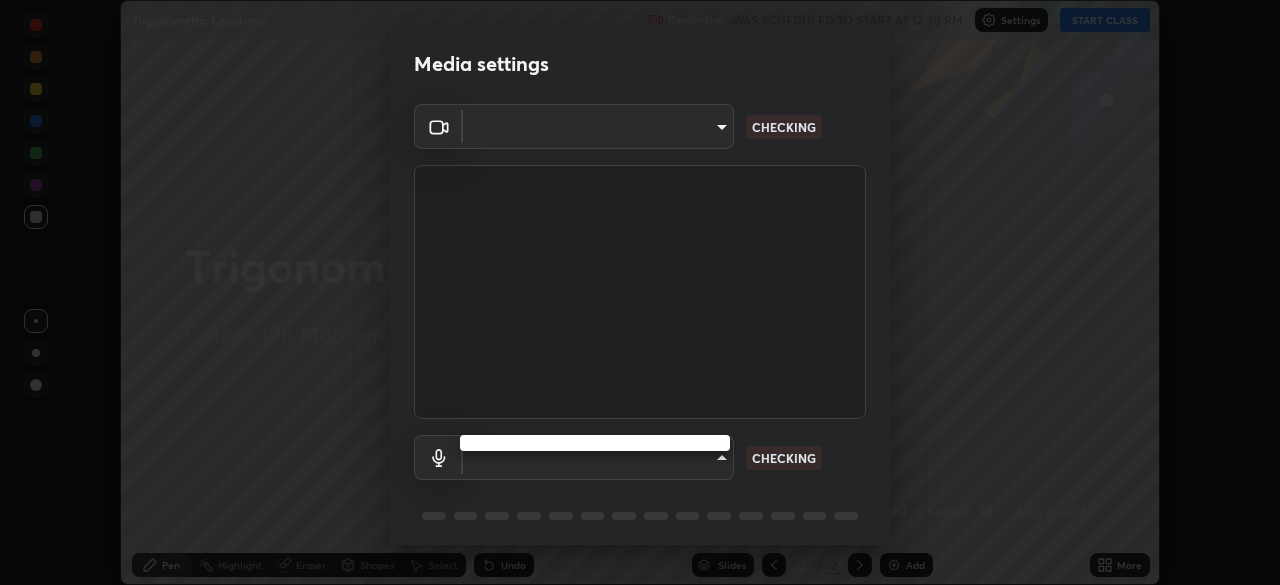 type on "[HASH]" 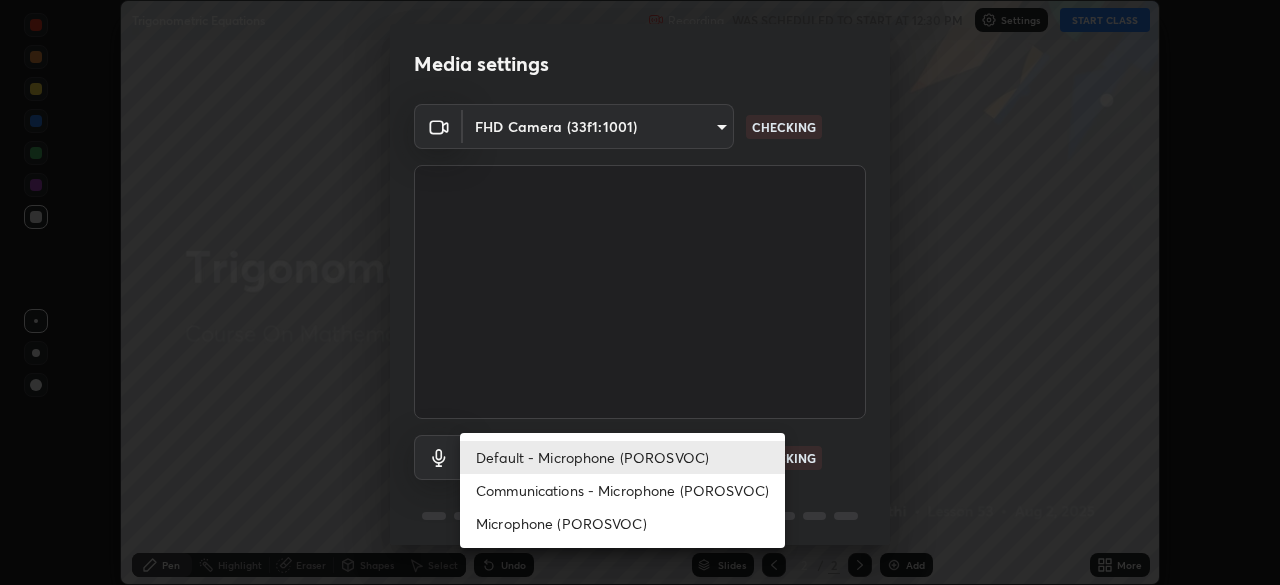 click on "Communications - Microphone (POROSVOC)" at bounding box center [622, 490] 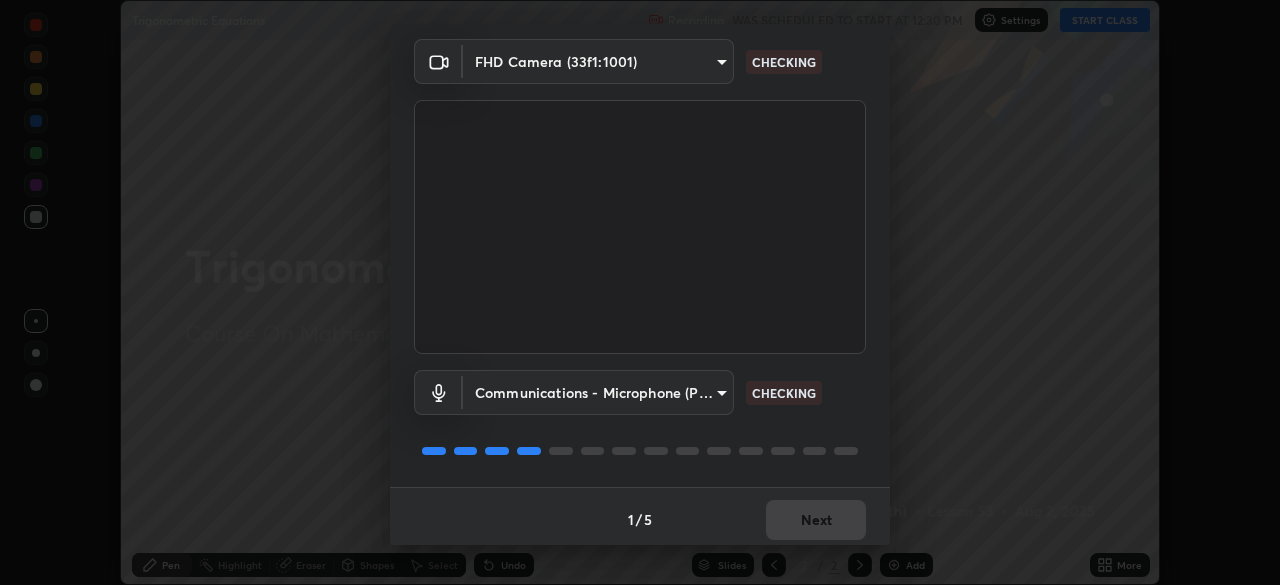 scroll, scrollTop: 71, scrollLeft: 0, axis: vertical 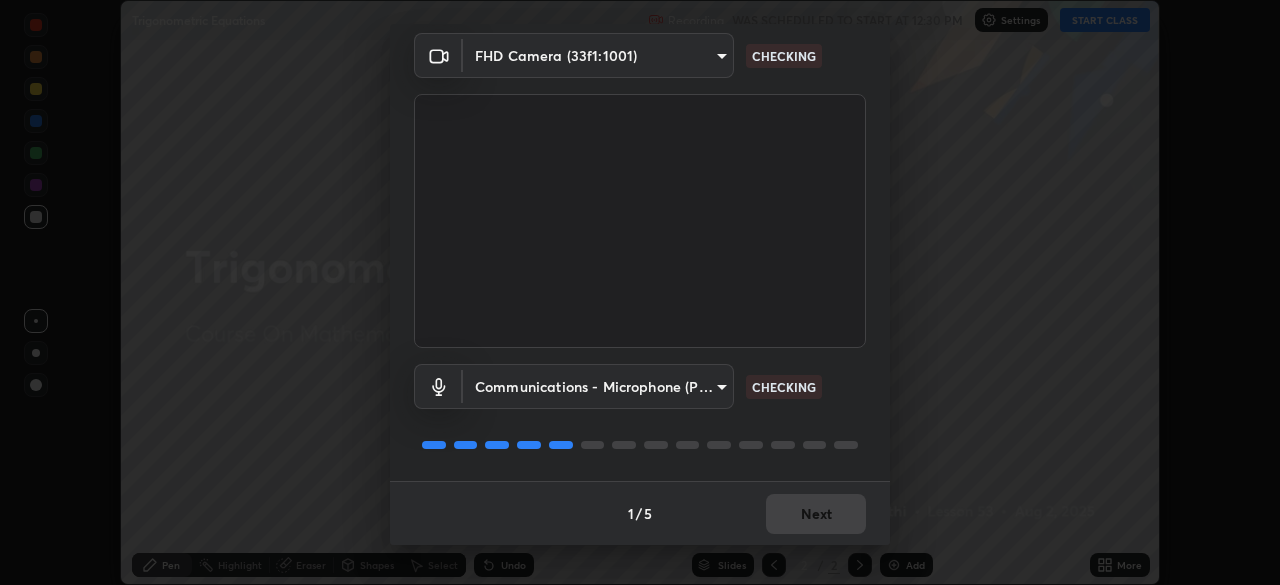 click on "Communications - Microphone (POROSVOC) communications CHECKING" at bounding box center (640, 414) 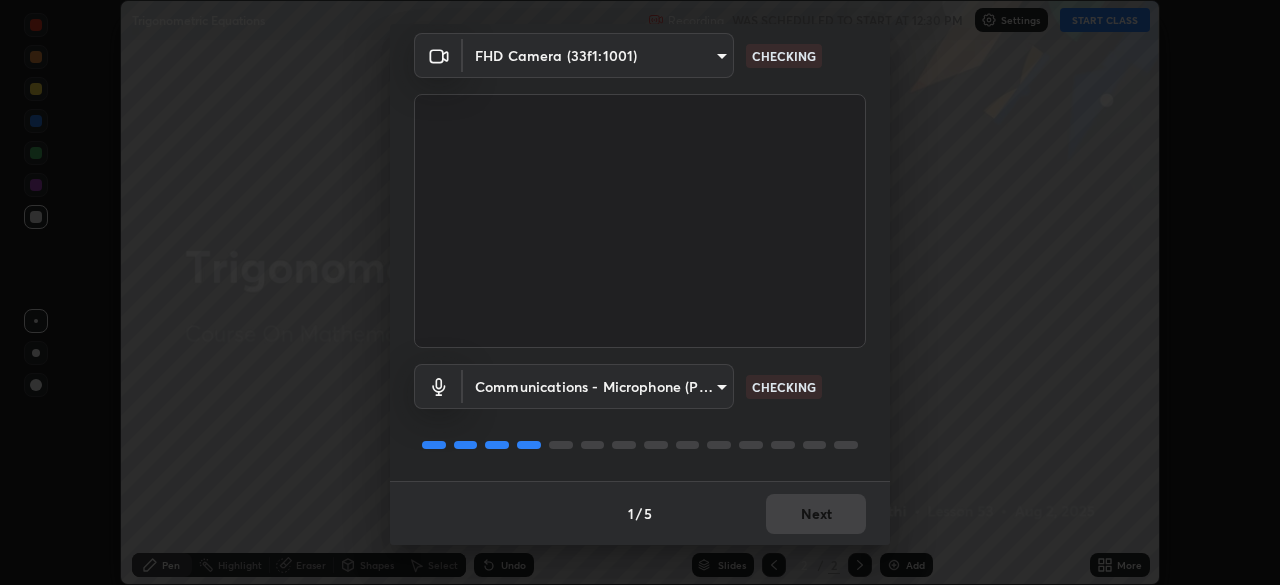 click on "Communications - Microphone (POROSVOC) communications CHECKING" at bounding box center [640, 414] 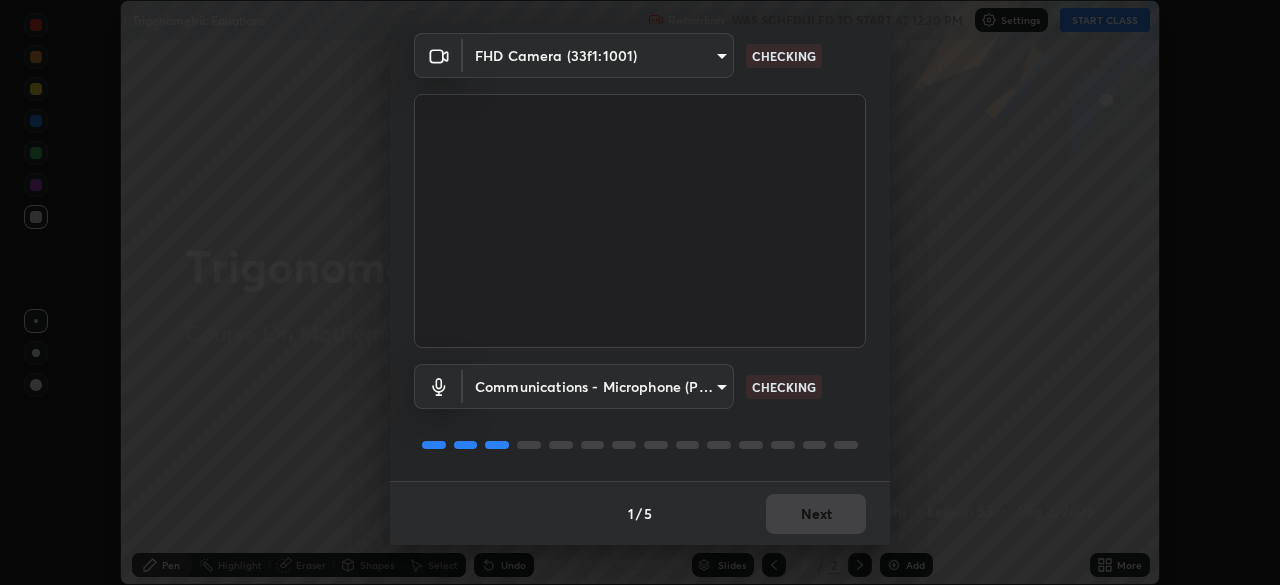 click on "Communications - Microphone (POROSVOC) communications CHECKING" at bounding box center [640, 414] 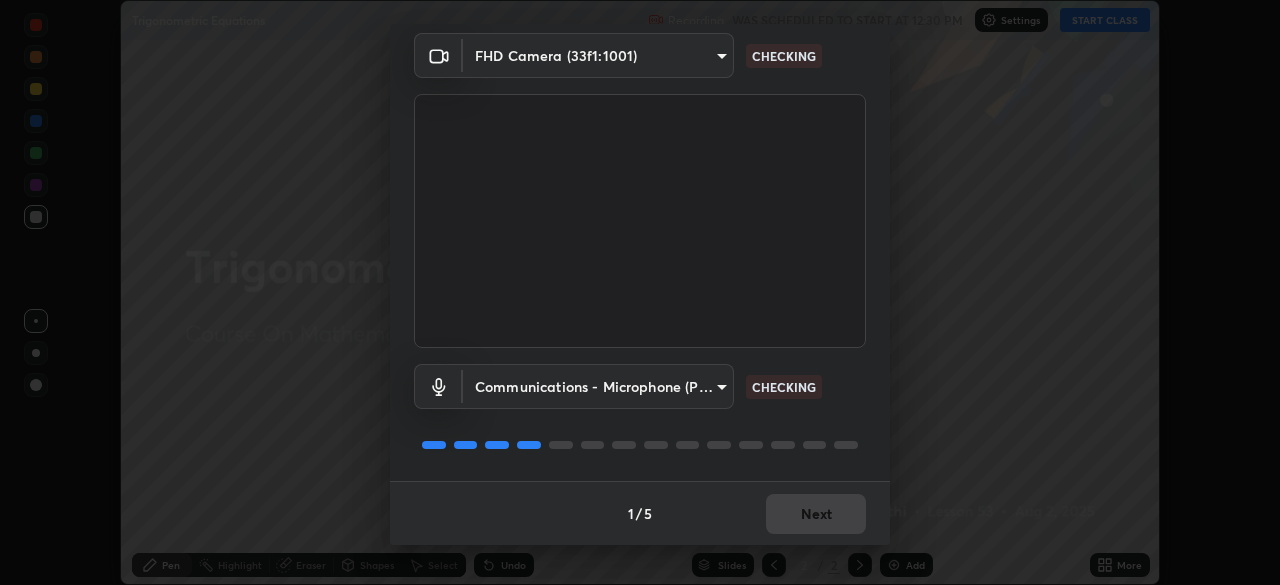 click on "Communications - Microphone (POROSVOC) communications CHECKING" at bounding box center [640, 414] 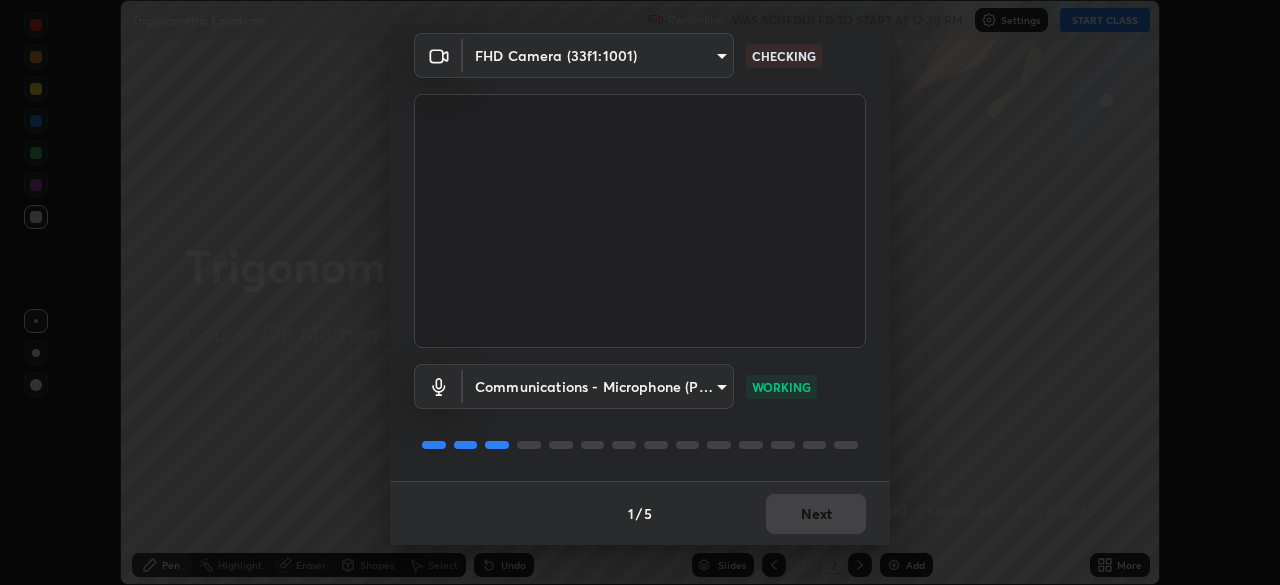 click at bounding box center (640, 445) 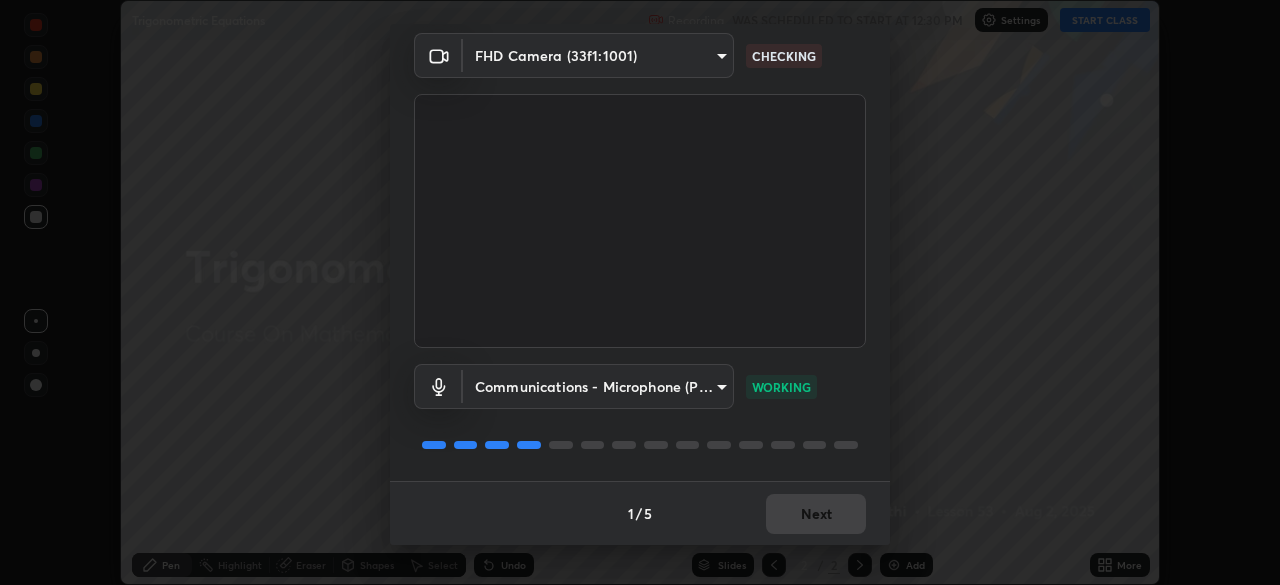 click on "Communications - Microphone (POROSVOC) communications WORKING" at bounding box center [640, 414] 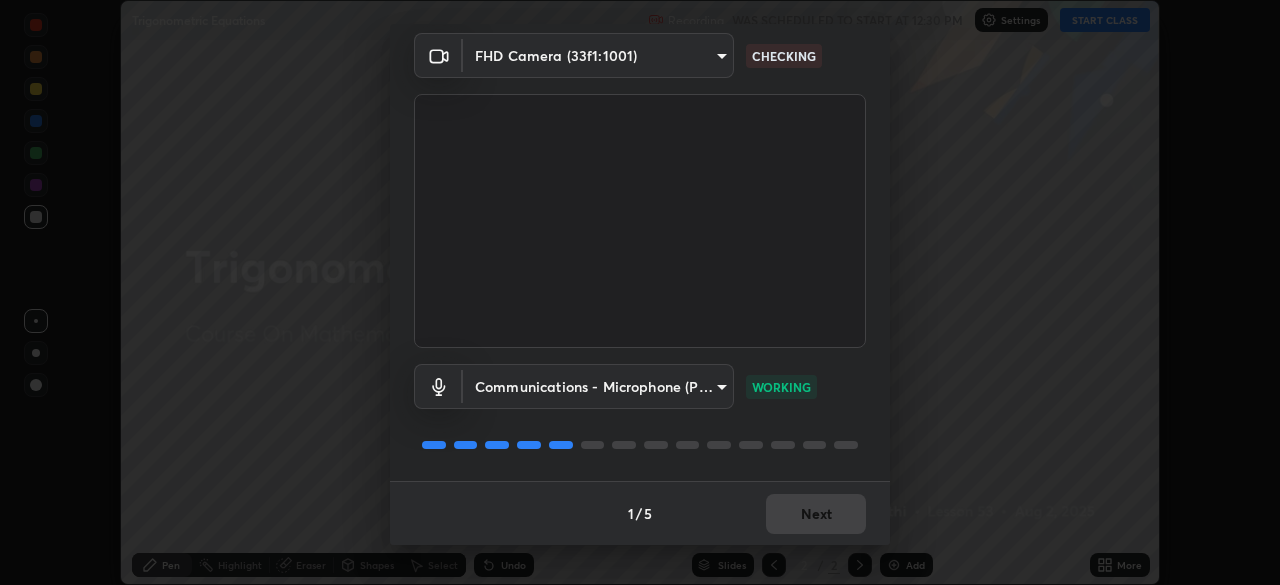 click on "Communications - Microphone (POROSVOC) communications WORKING" at bounding box center (640, 414) 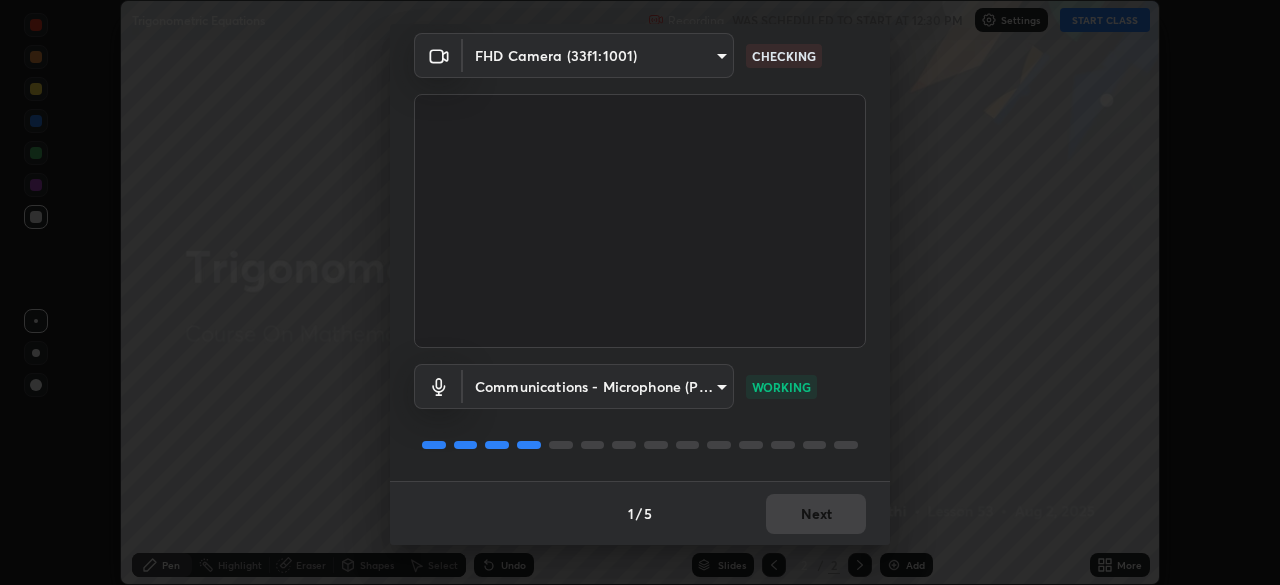 click on "Communications - Microphone (POROSVOC) communications WORKING" at bounding box center (640, 414) 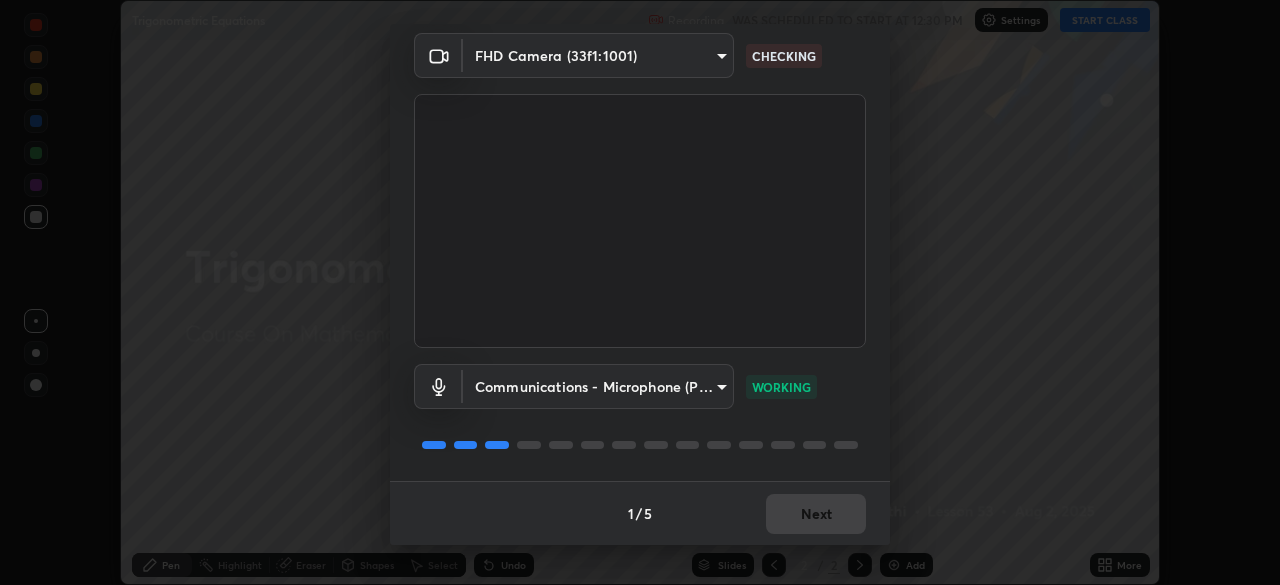 click on "Communications - Microphone (POROSVOC) communications WORKING" at bounding box center [640, 414] 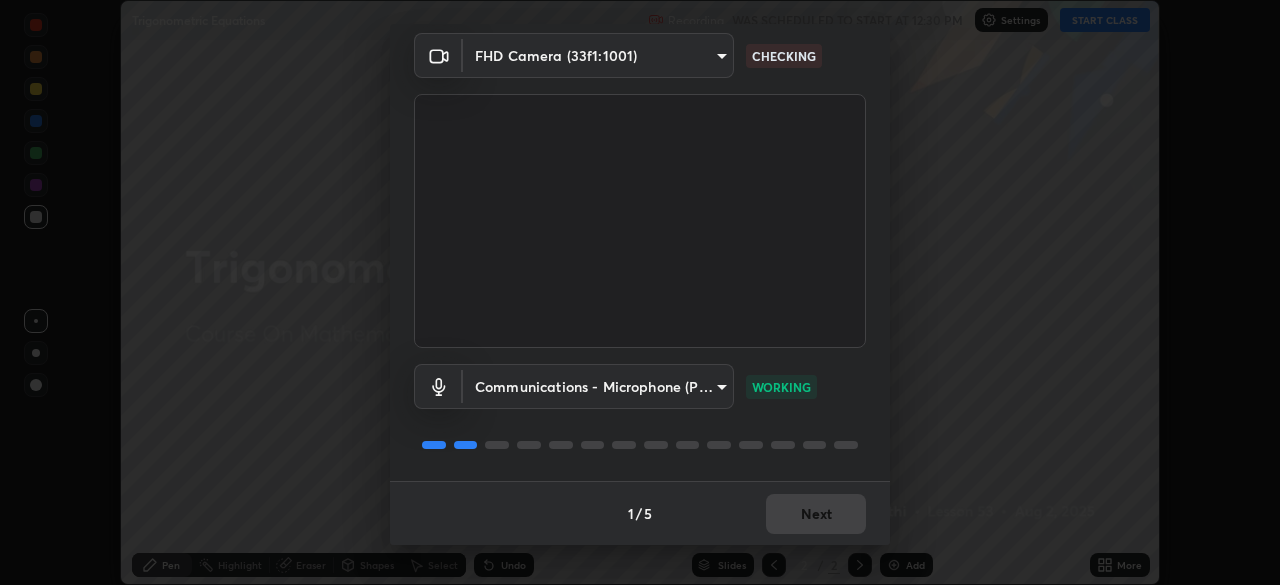 click on "Communications - Microphone (POROSVOC) communications WORKING" at bounding box center (640, 414) 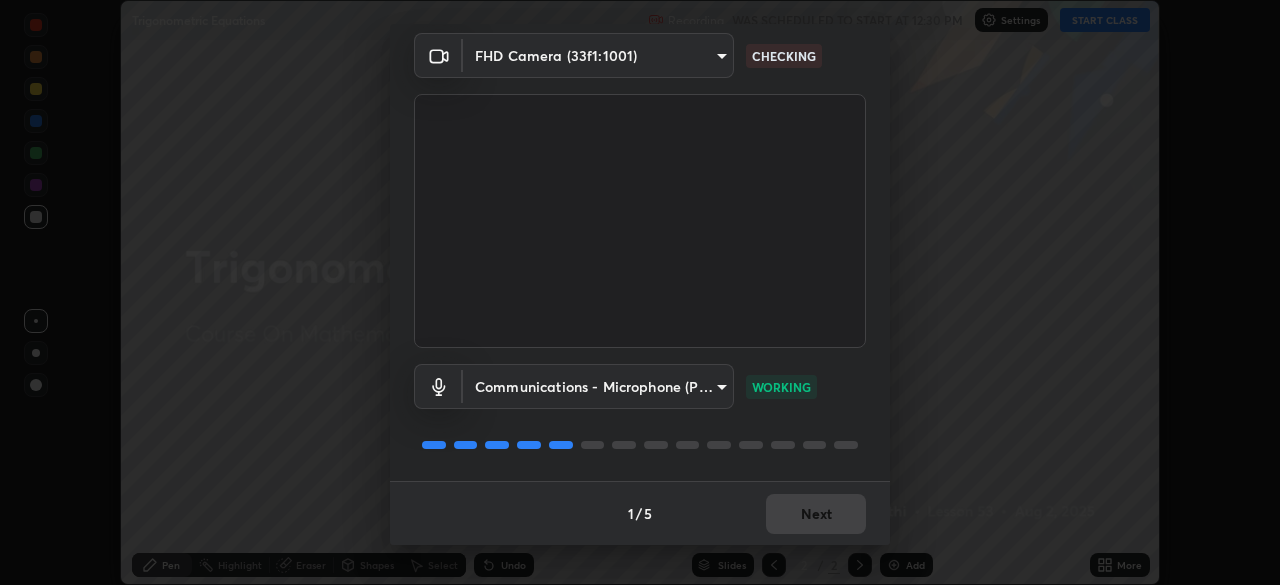 click on "Communications - Microphone (POROSVOC) communications WORKING" at bounding box center [640, 414] 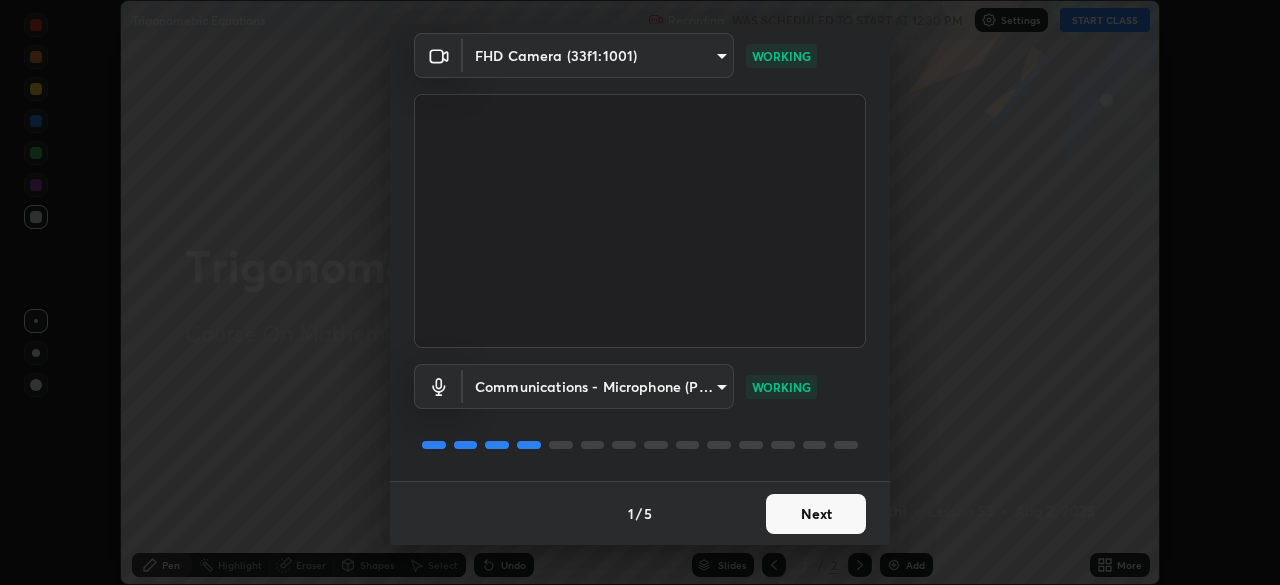click on "Next" at bounding box center (816, 514) 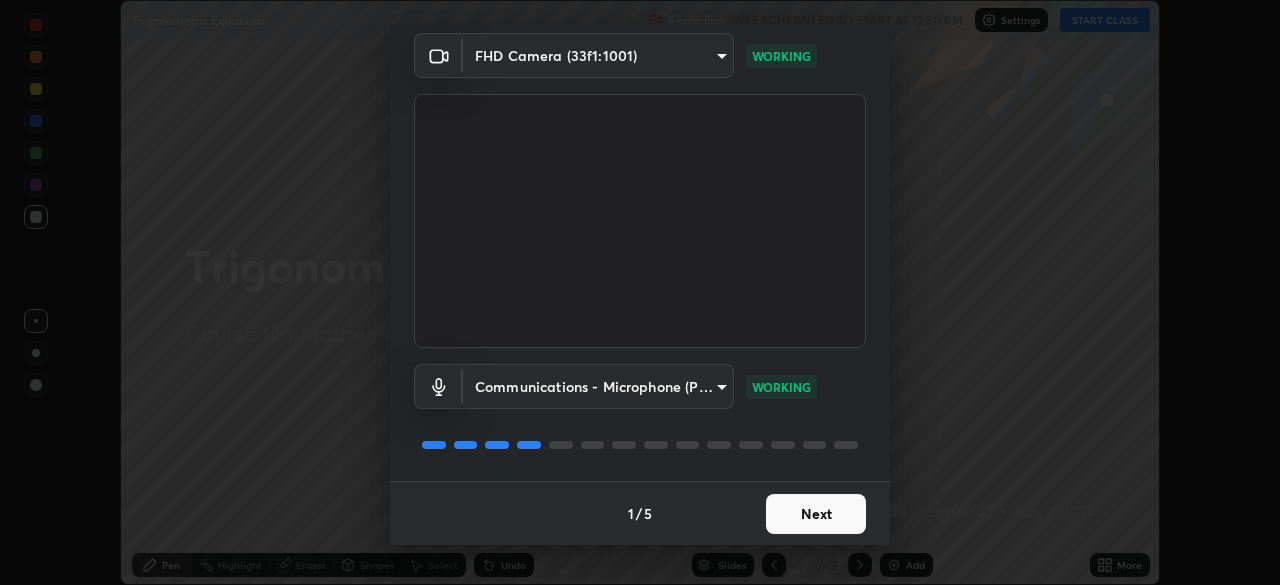 scroll, scrollTop: 0, scrollLeft: 0, axis: both 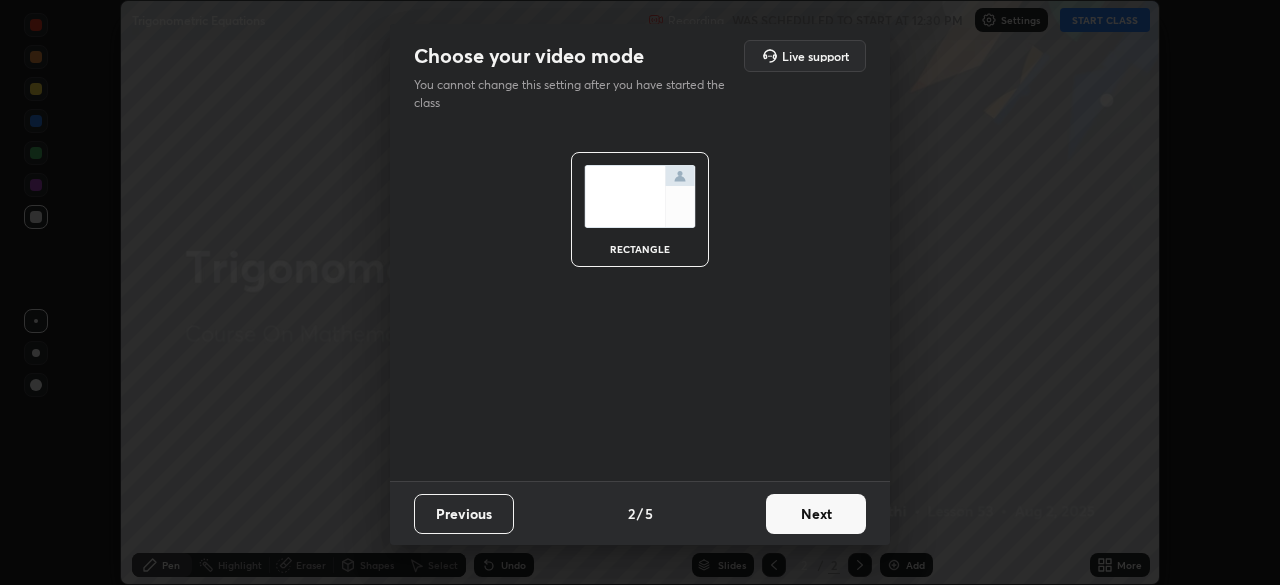 click on "Next" at bounding box center [816, 514] 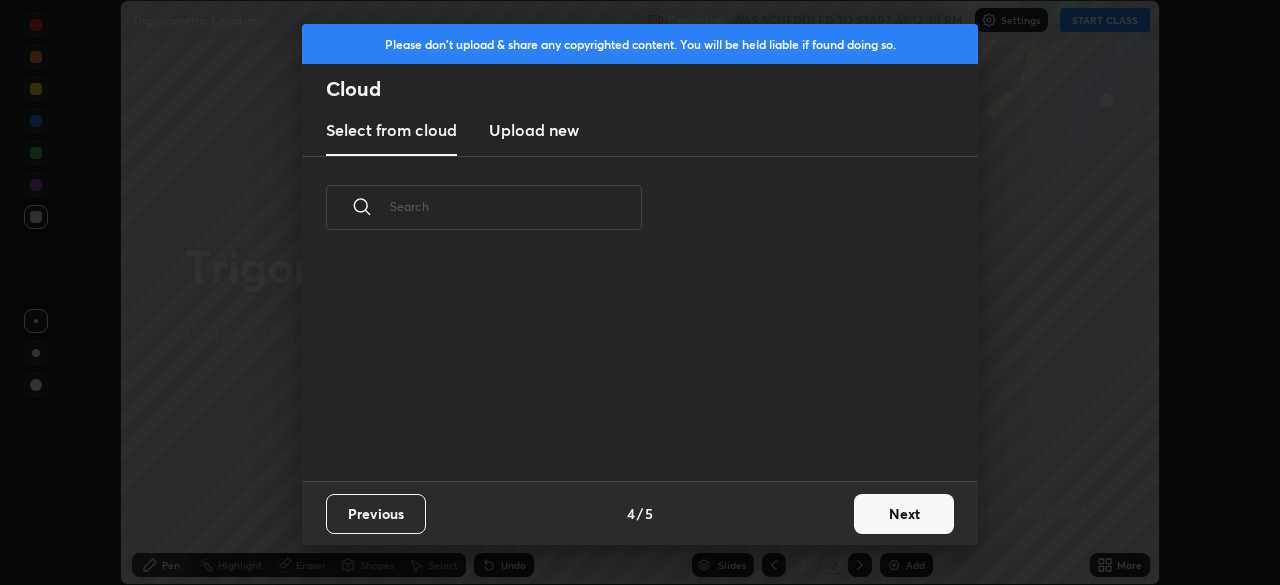 click on "Previous 4 / 5 Next" at bounding box center (640, 513) 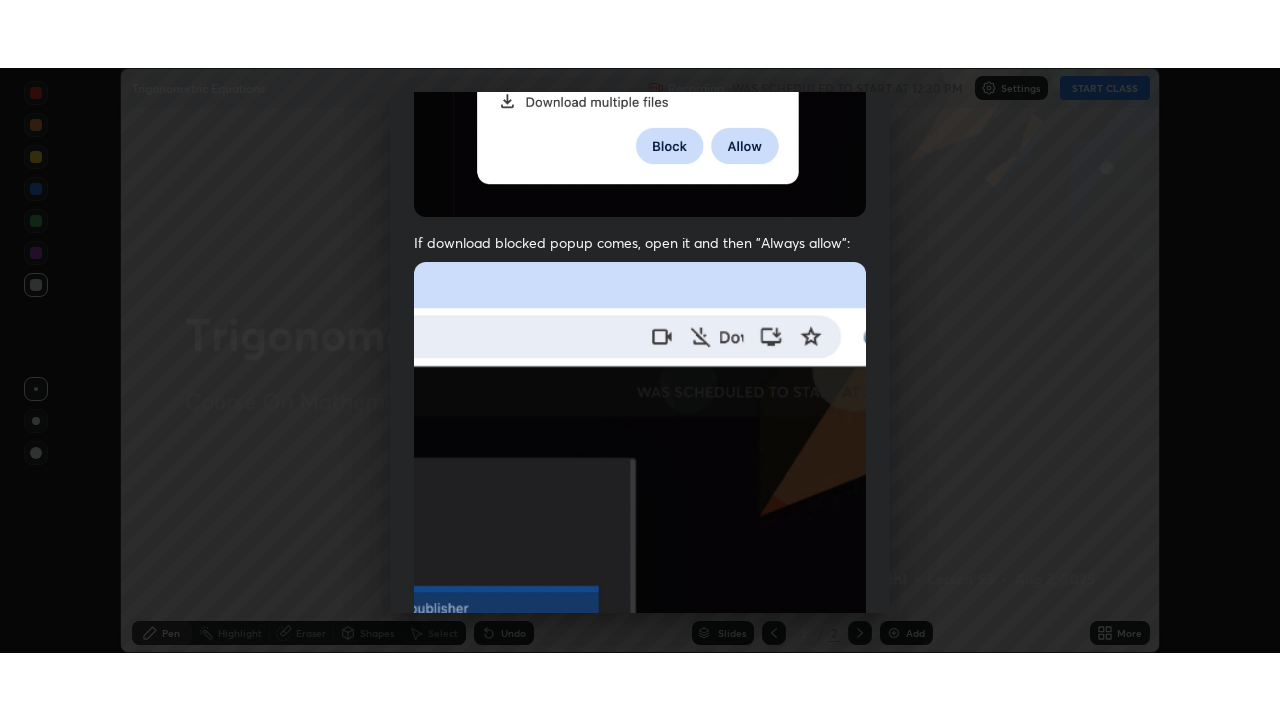 scroll, scrollTop: 479, scrollLeft: 0, axis: vertical 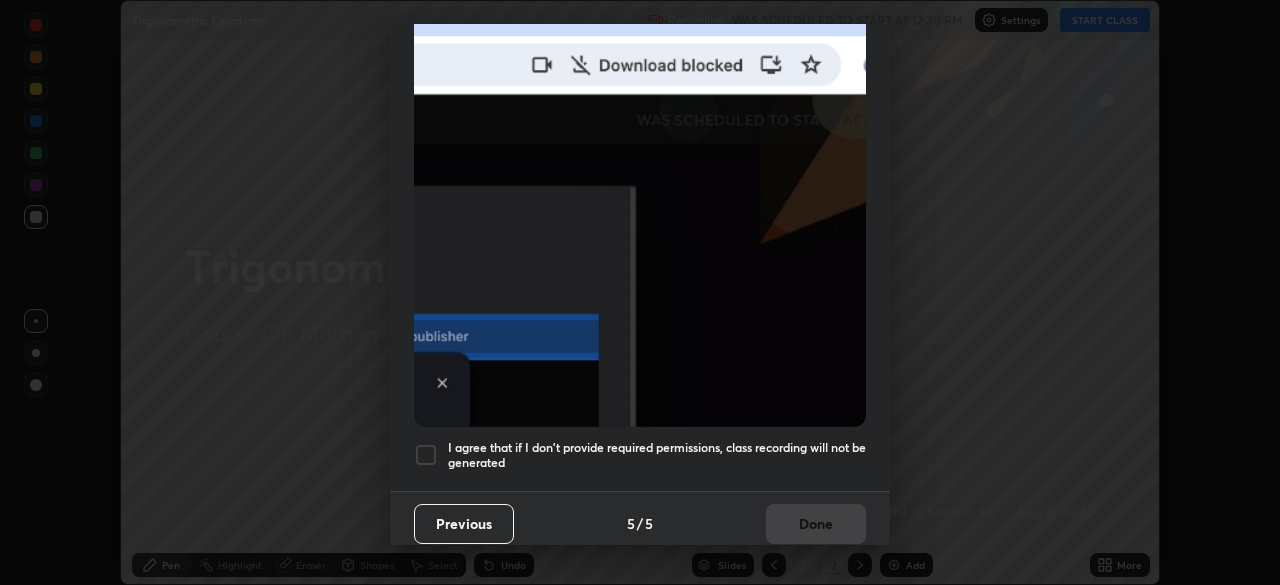 click at bounding box center (426, 455) 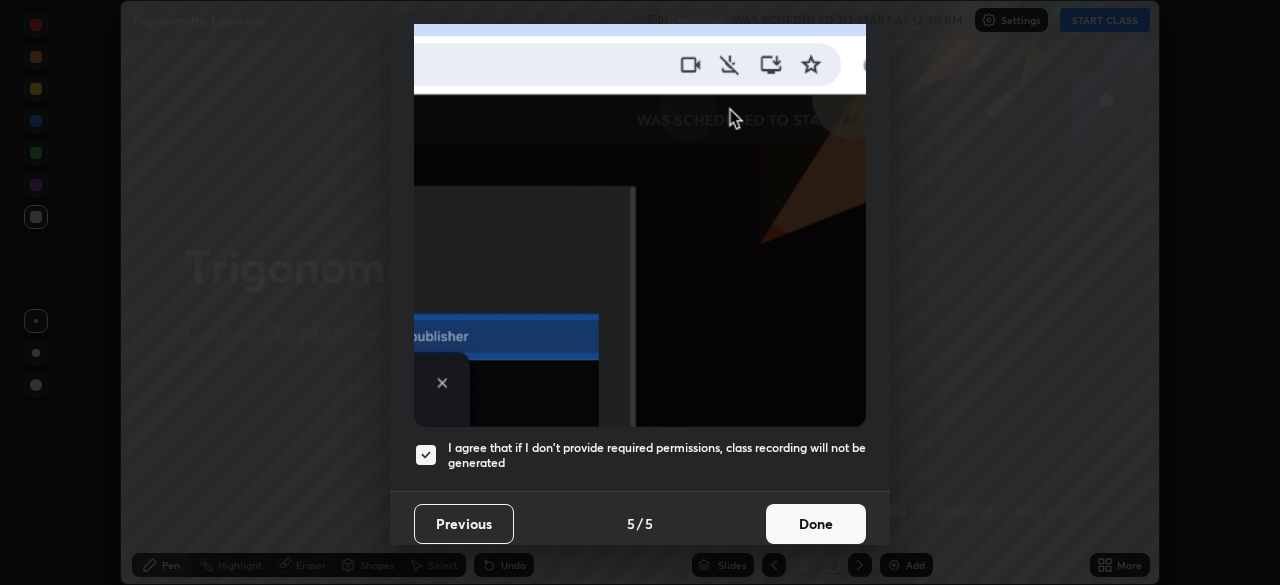 click on "Done" at bounding box center (816, 524) 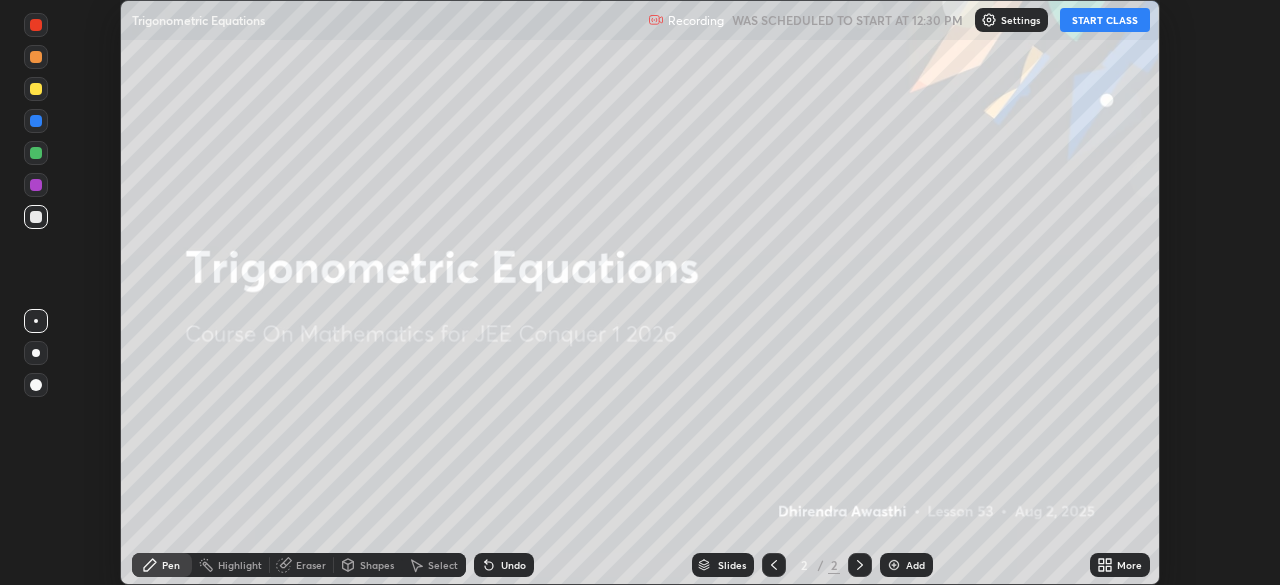 click on "START CLASS" at bounding box center (1105, 20) 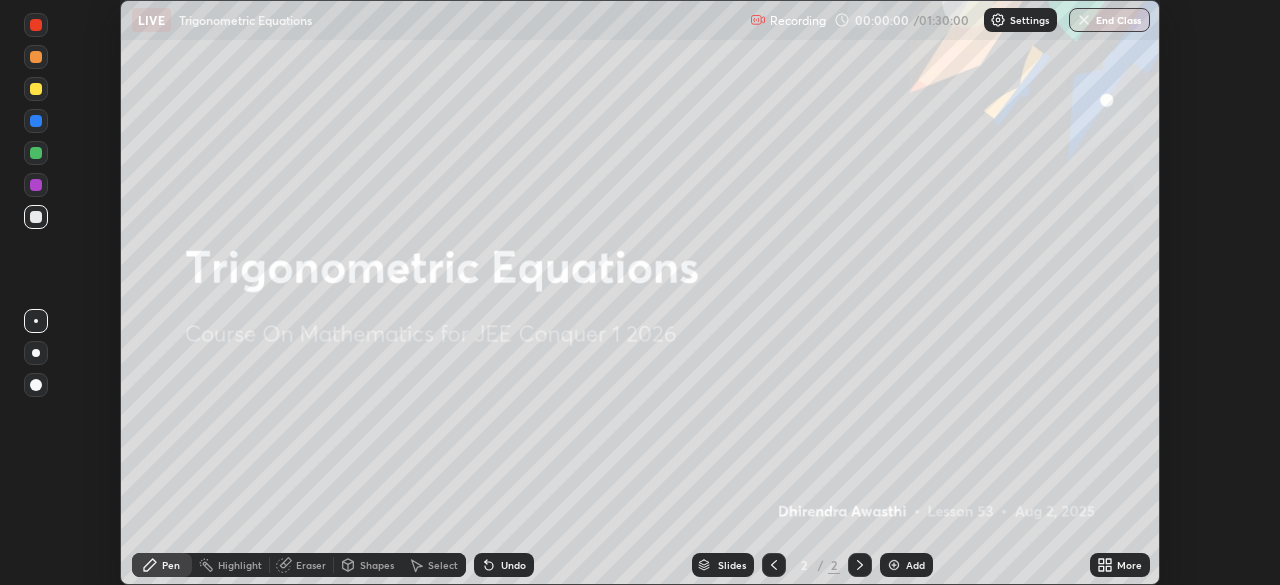 click 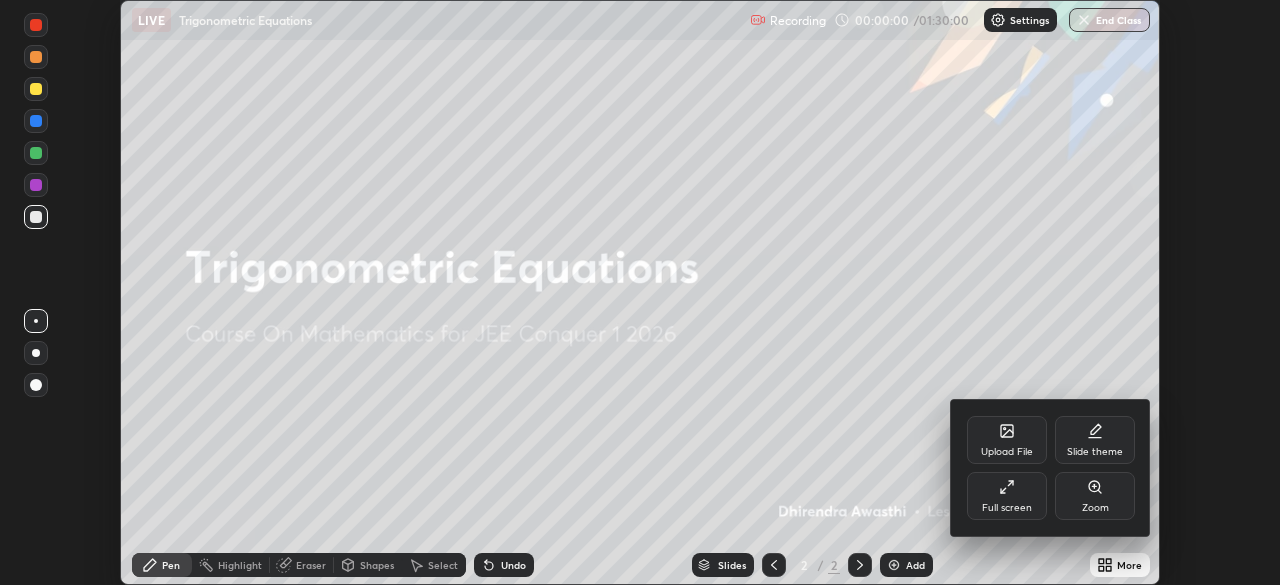 click on "Full screen" at bounding box center [1007, 496] 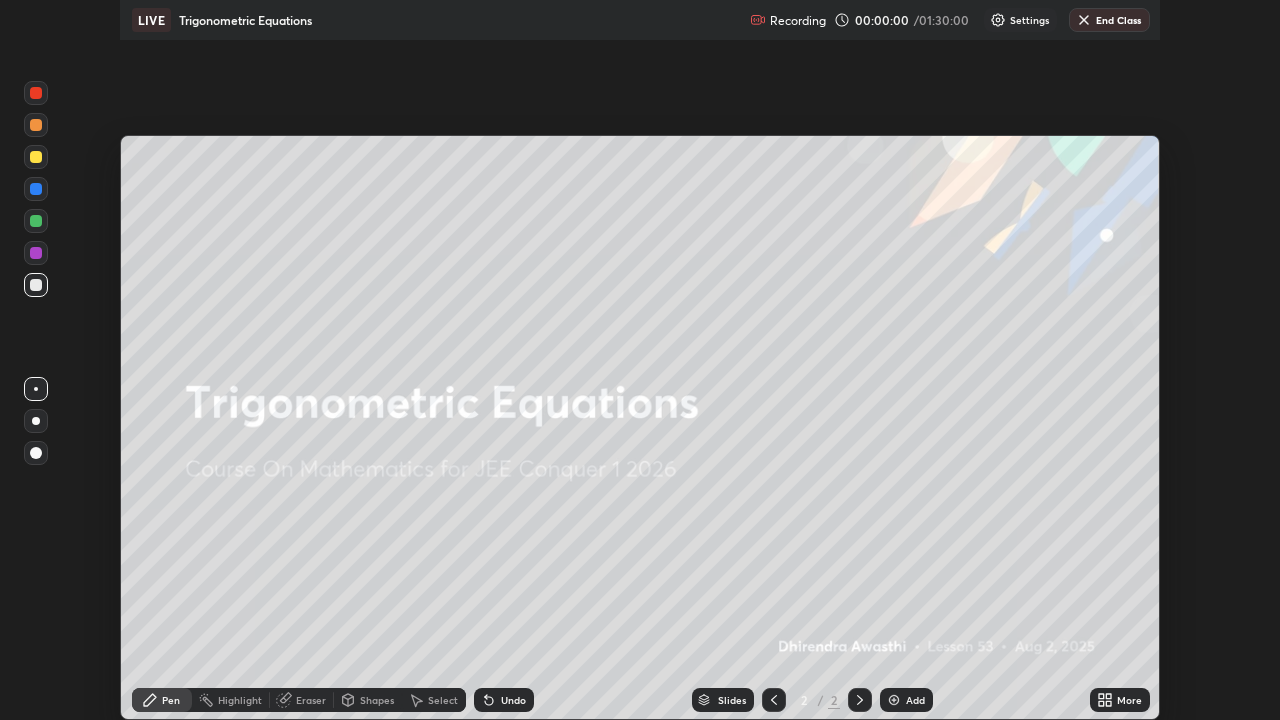 scroll, scrollTop: 99280, scrollLeft: 98720, axis: both 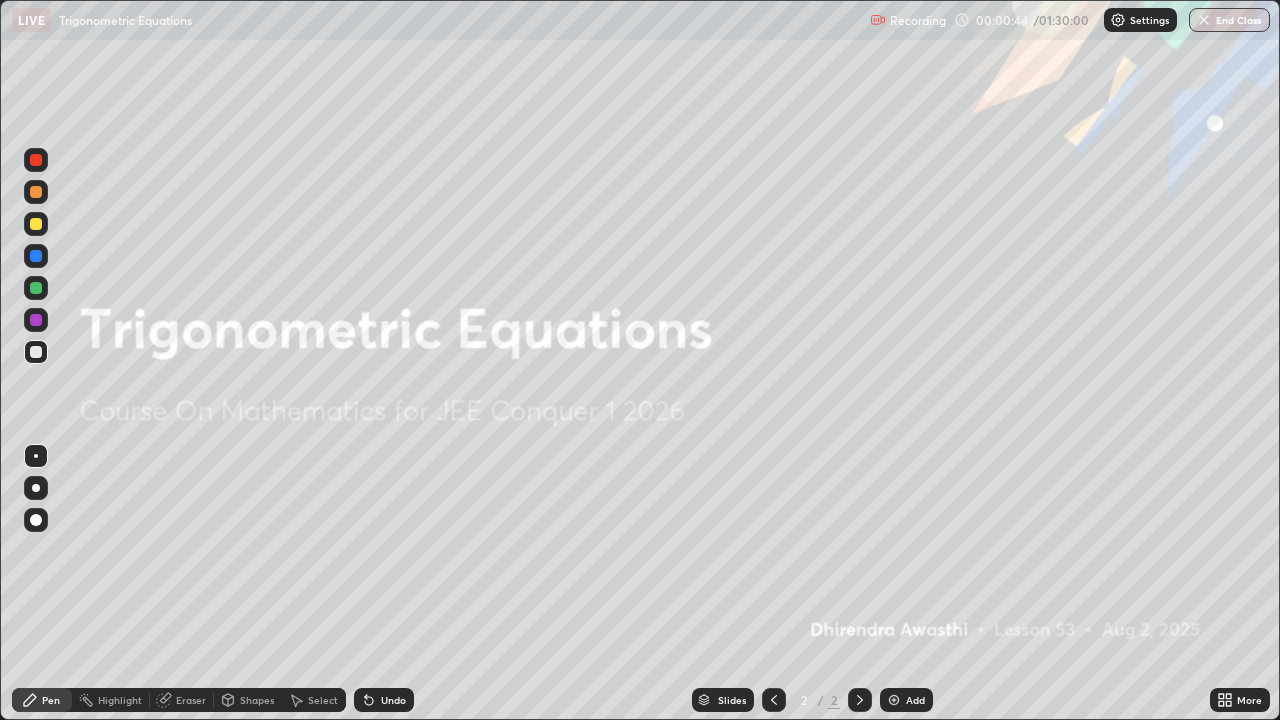 click on "Add" at bounding box center [906, 700] 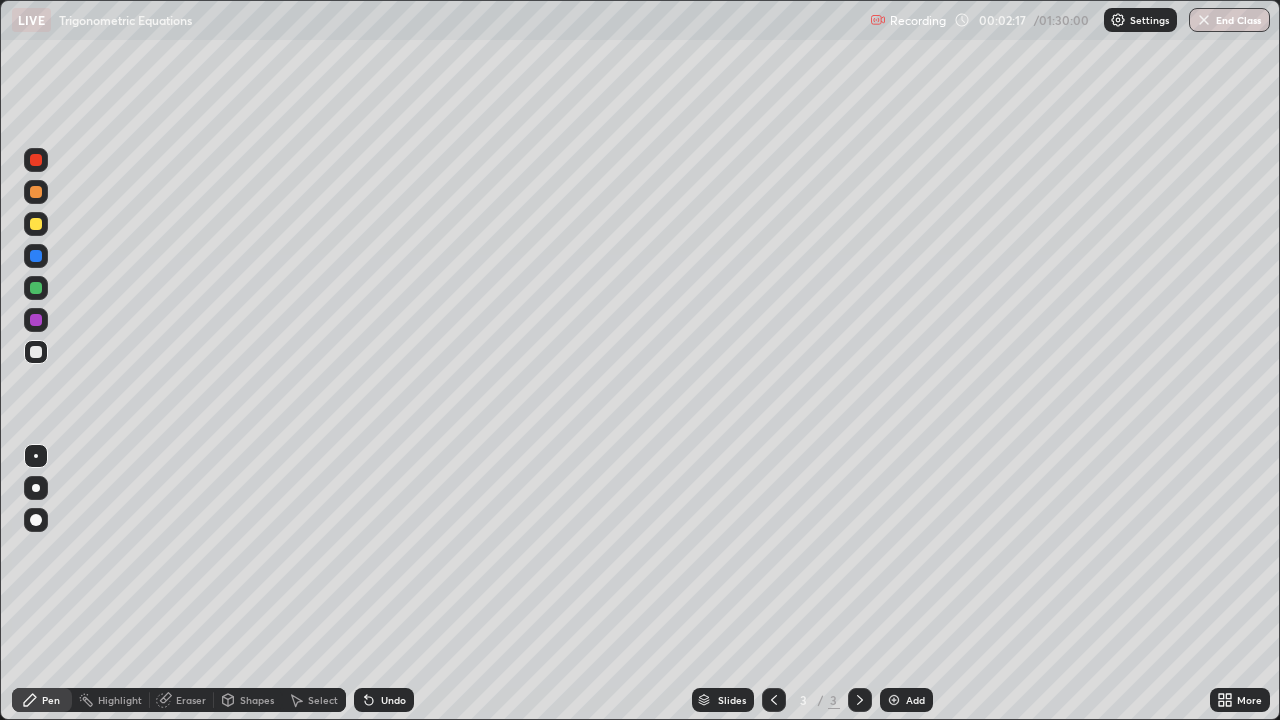 click on "Eraser" at bounding box center (191, 700) 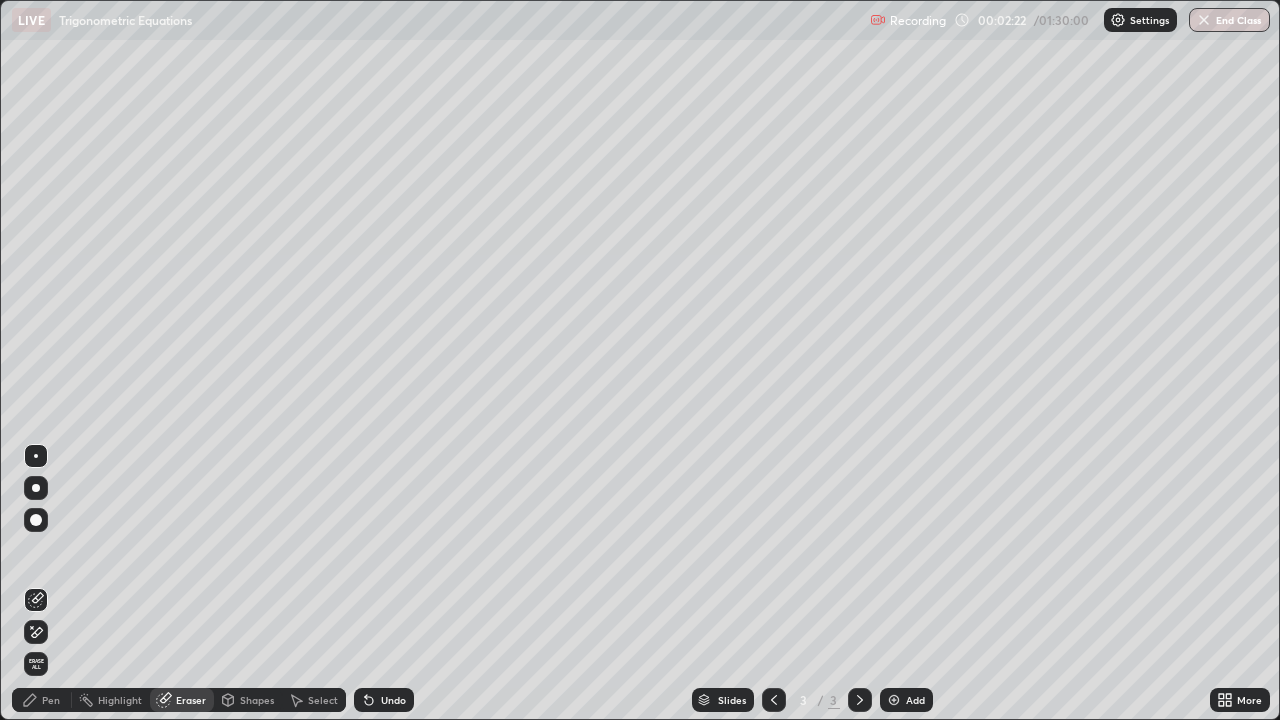 click on "Pen" at bounding box center [42, 700] 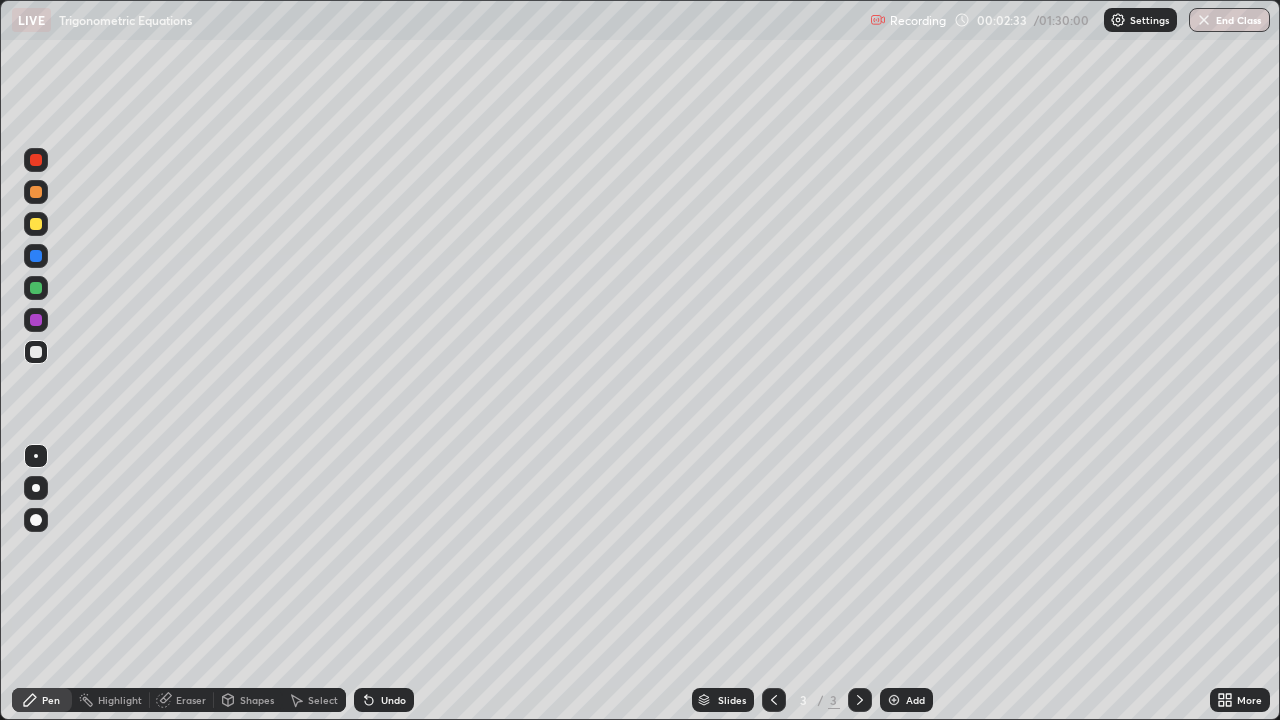 click at bounding box center (36, 320) 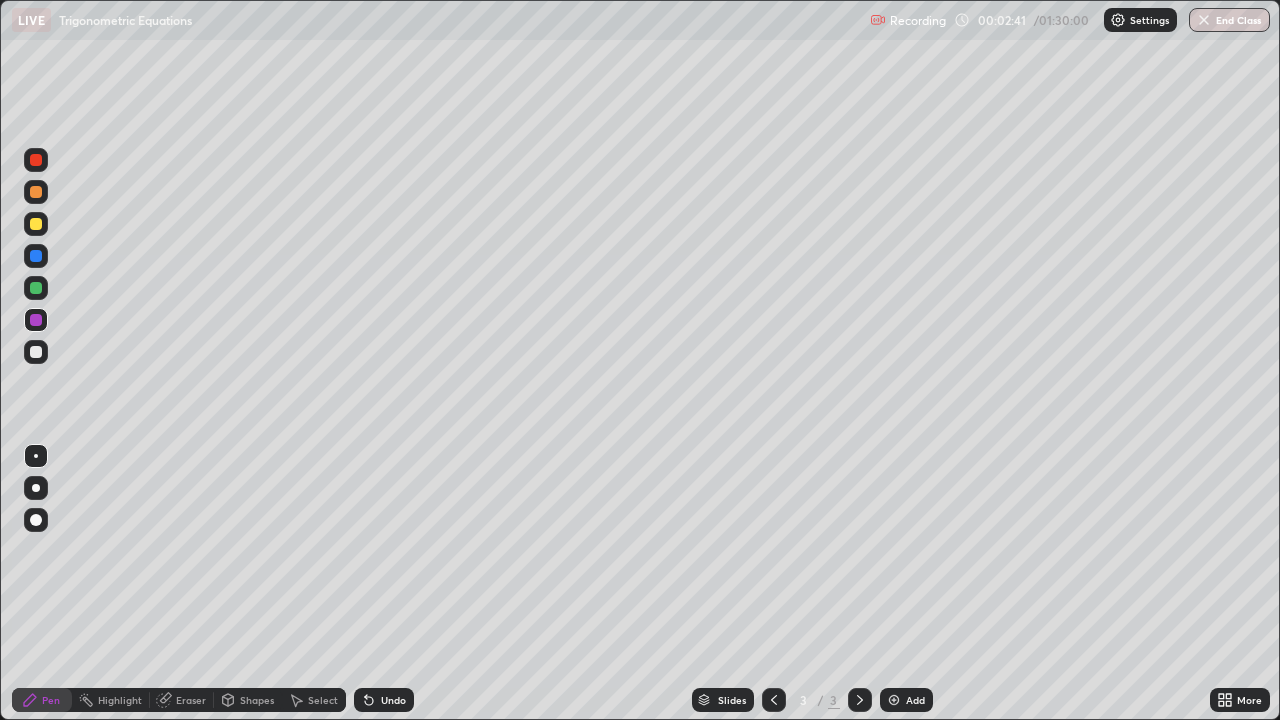 click at bounding box center [36, 288] 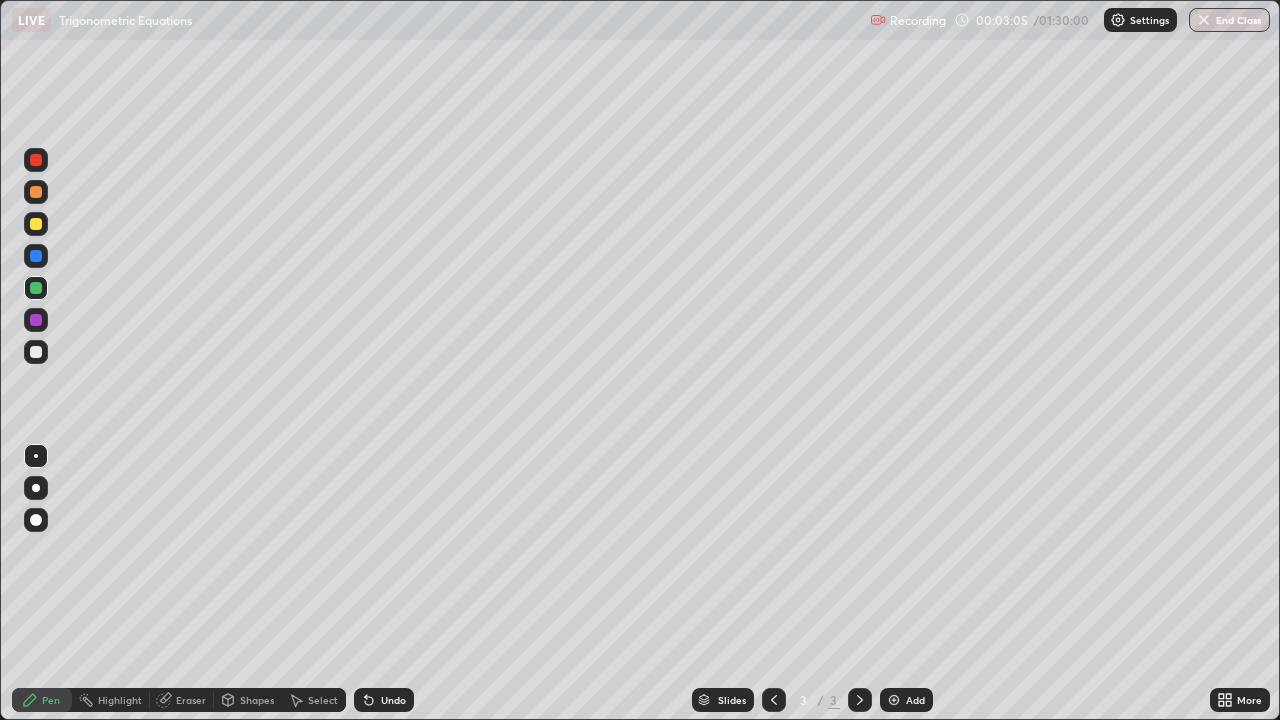 click on "Eraser" at bounding box center (191, 700) 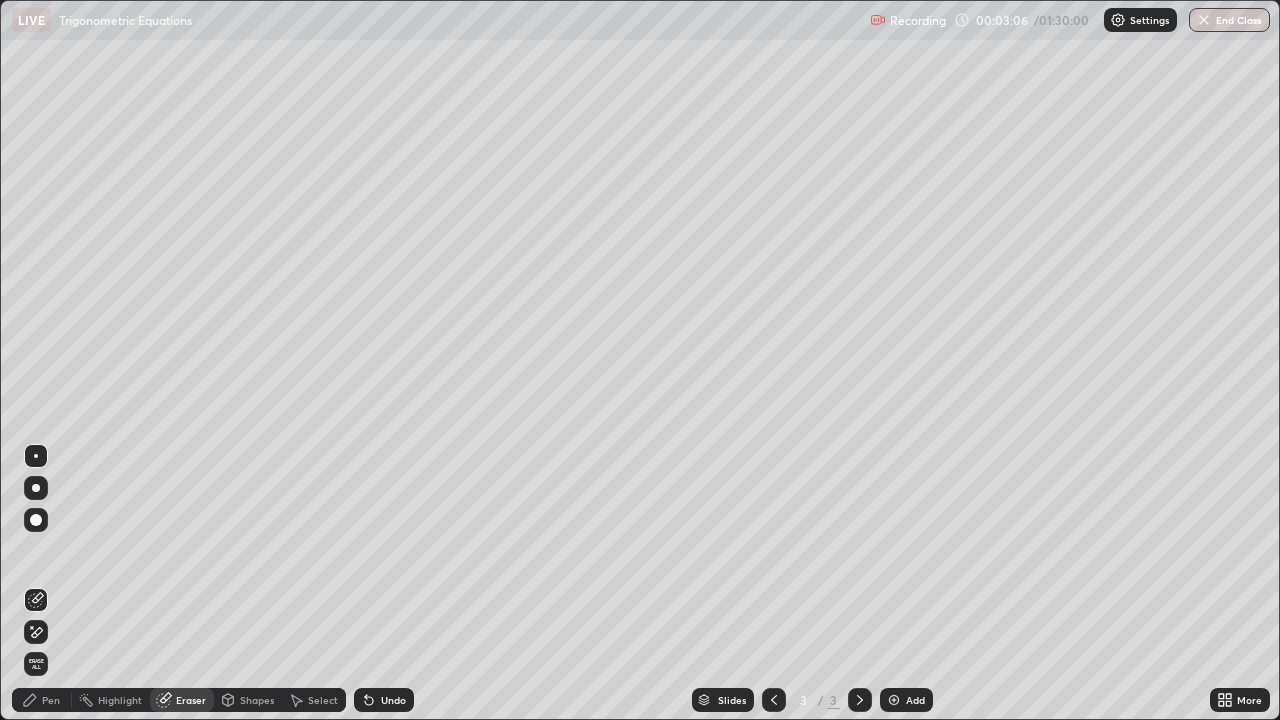 click on "Eraser" at bounding box center (191, 700) 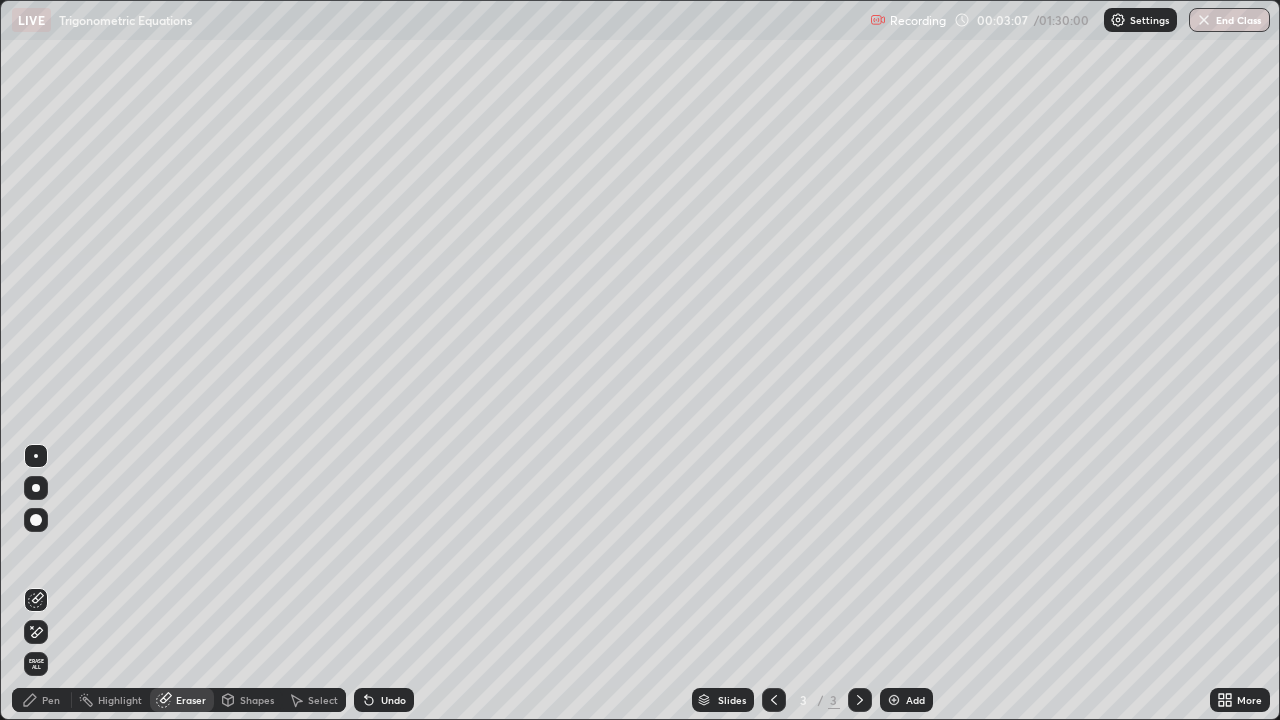 click on "Eraser" at bounding box center [191, 700] 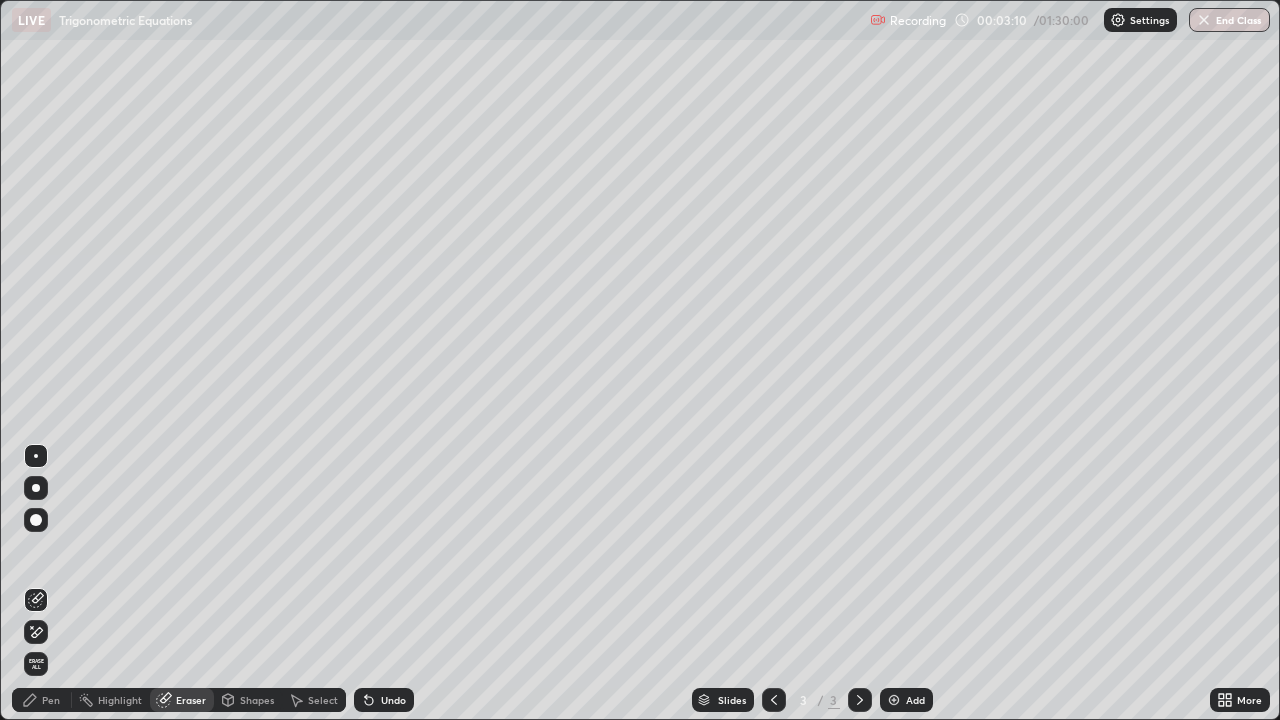 click on "Pen" at bounding box center (51, 700) 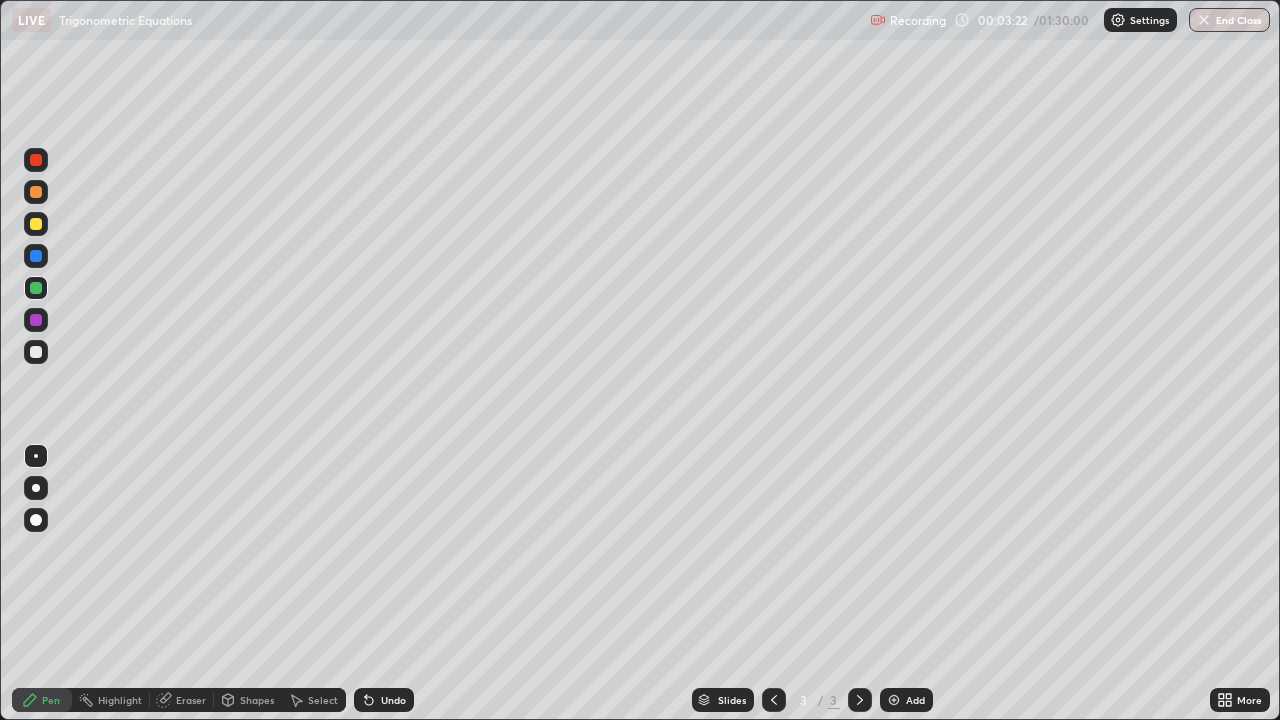 click at bounding box center (36, 352) 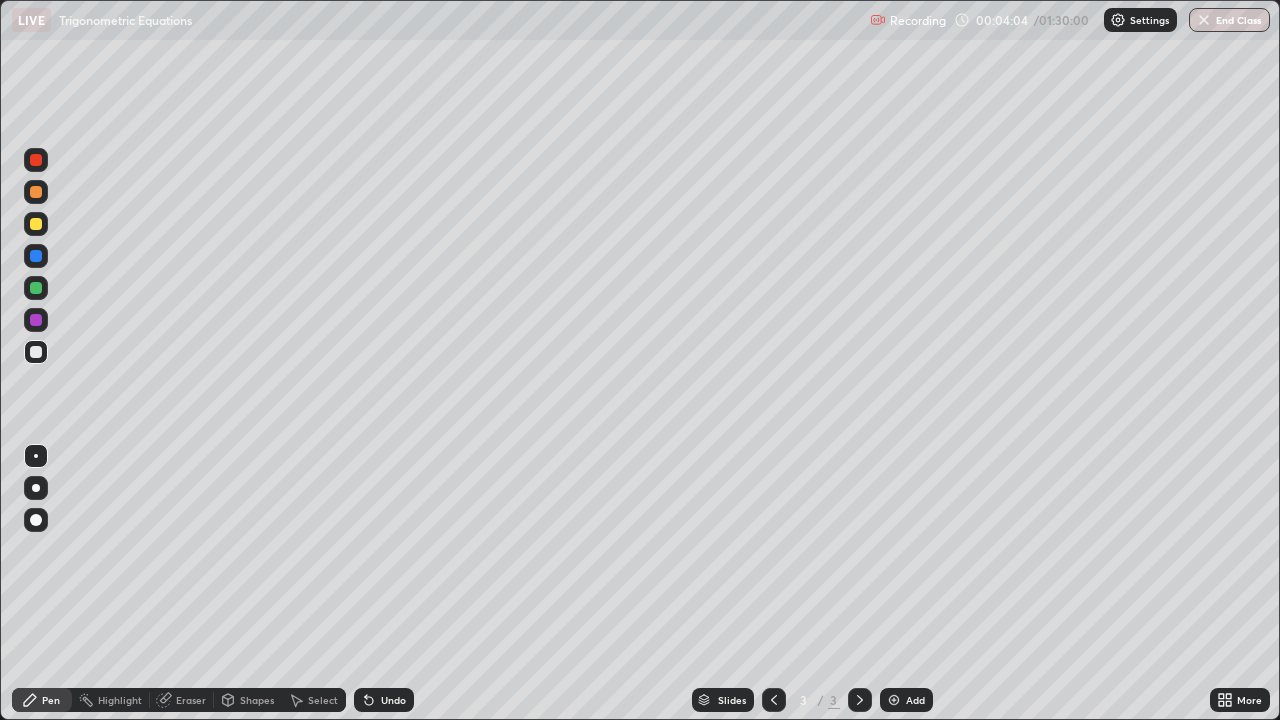 click on "Eraser" at bounding box center (191, 700) 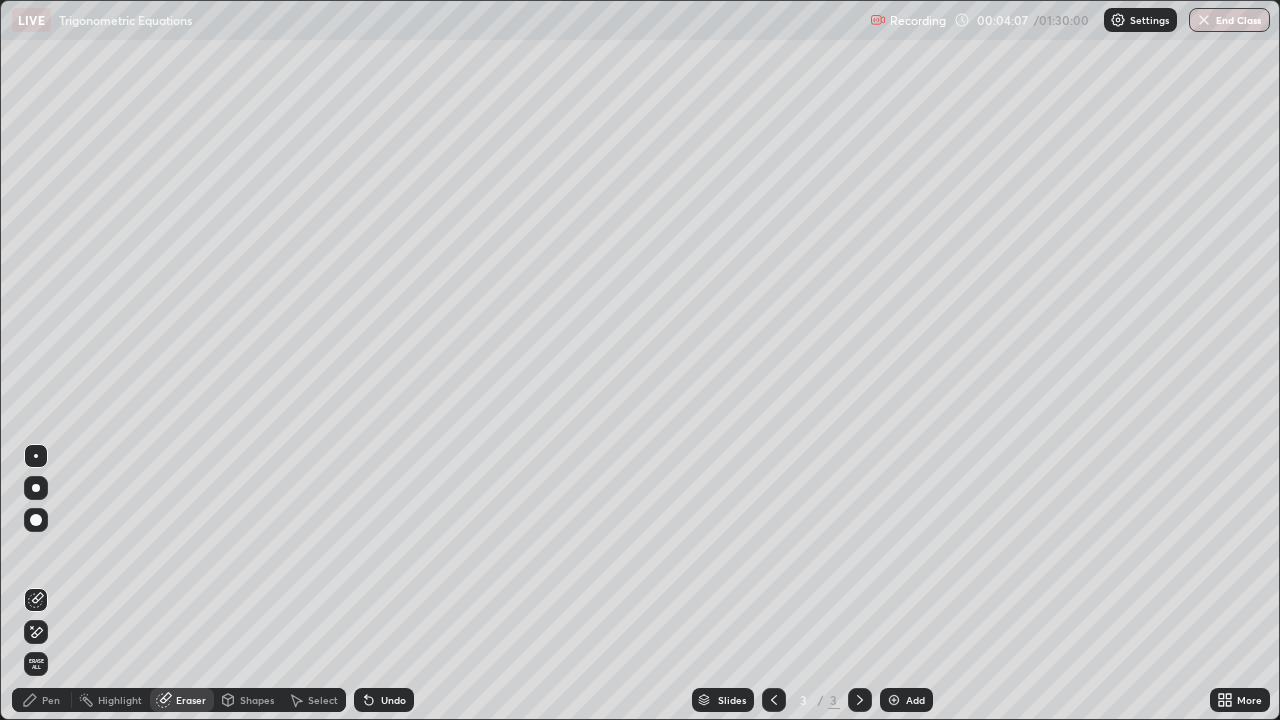 click on "Pen" at bounding box center (51, 700) 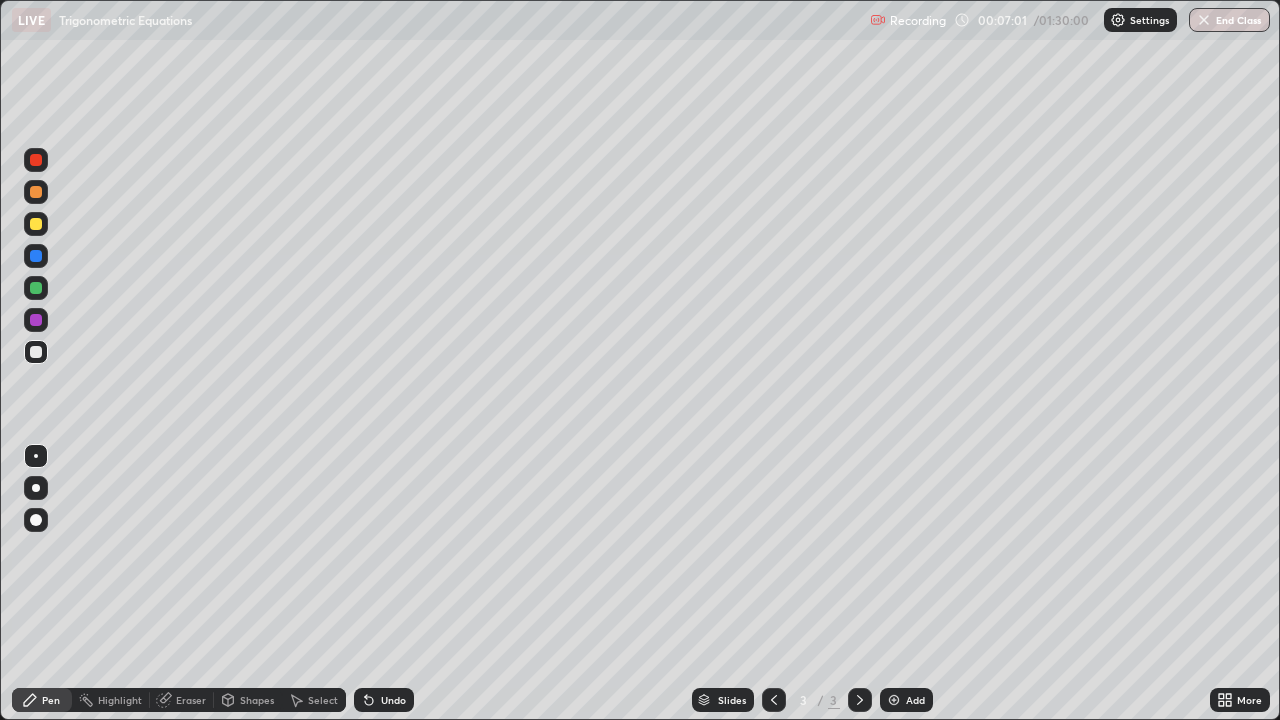 click on "Add" at bounding box center (906, 700) 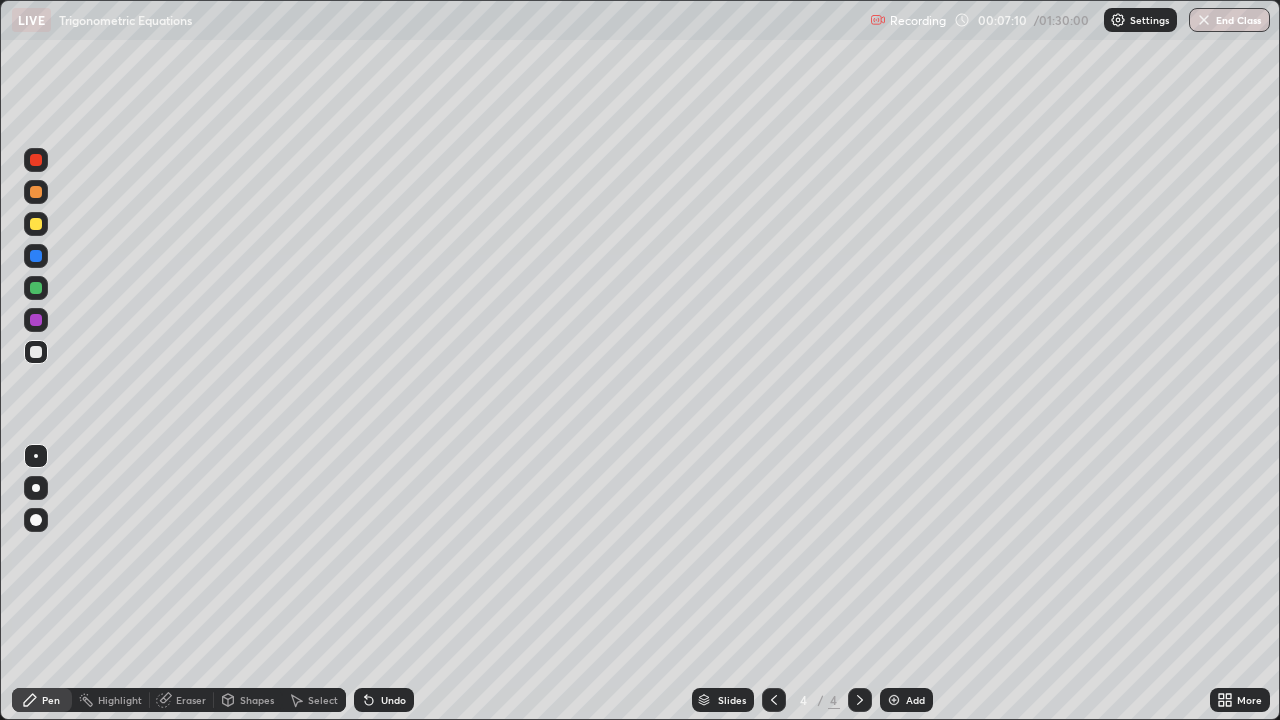 click on "Undo" at bounding box center [393, 700] 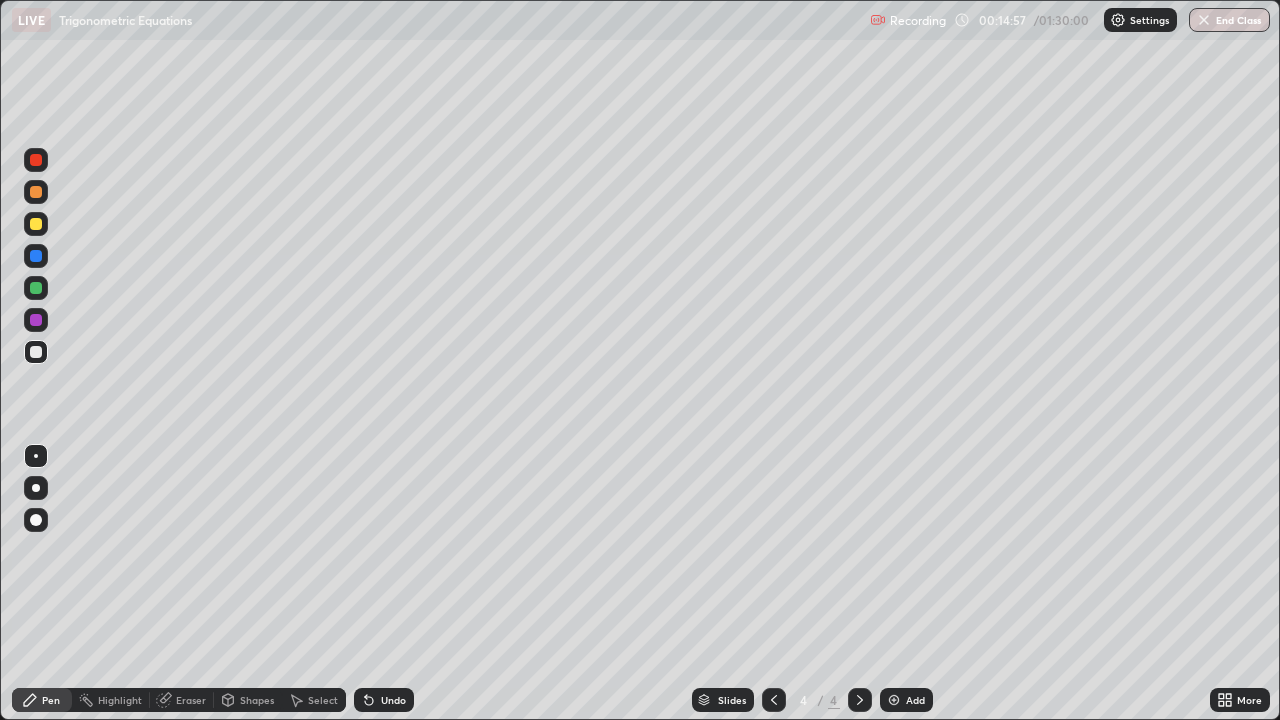 click at bounding box center [894, 700] 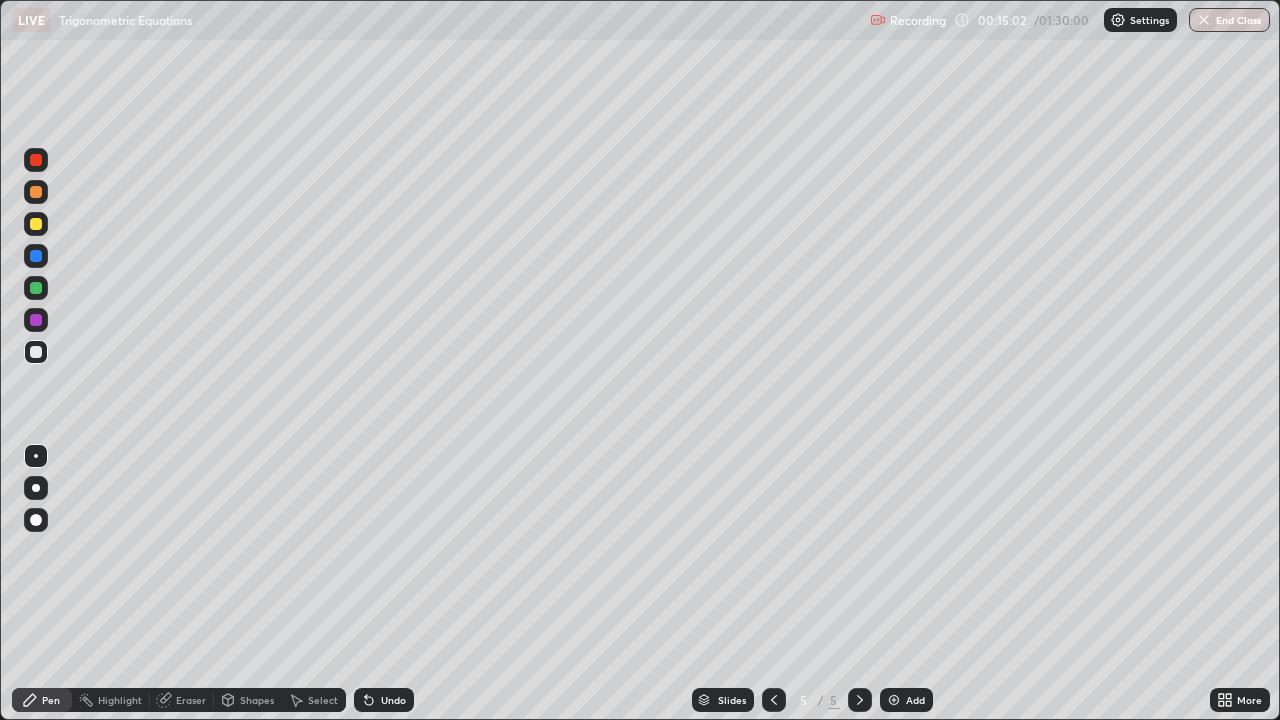 click at bounding box center [36, 352] 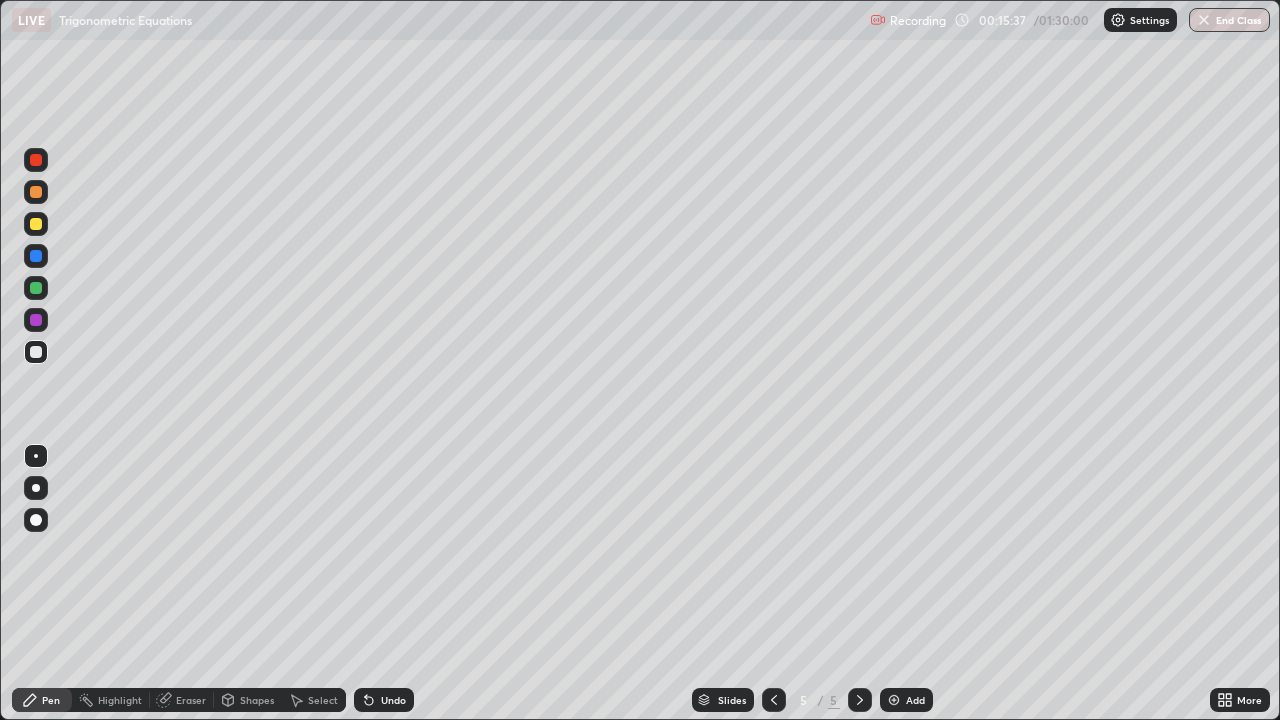 click on "Eraser" at bounding box center [191, 700] 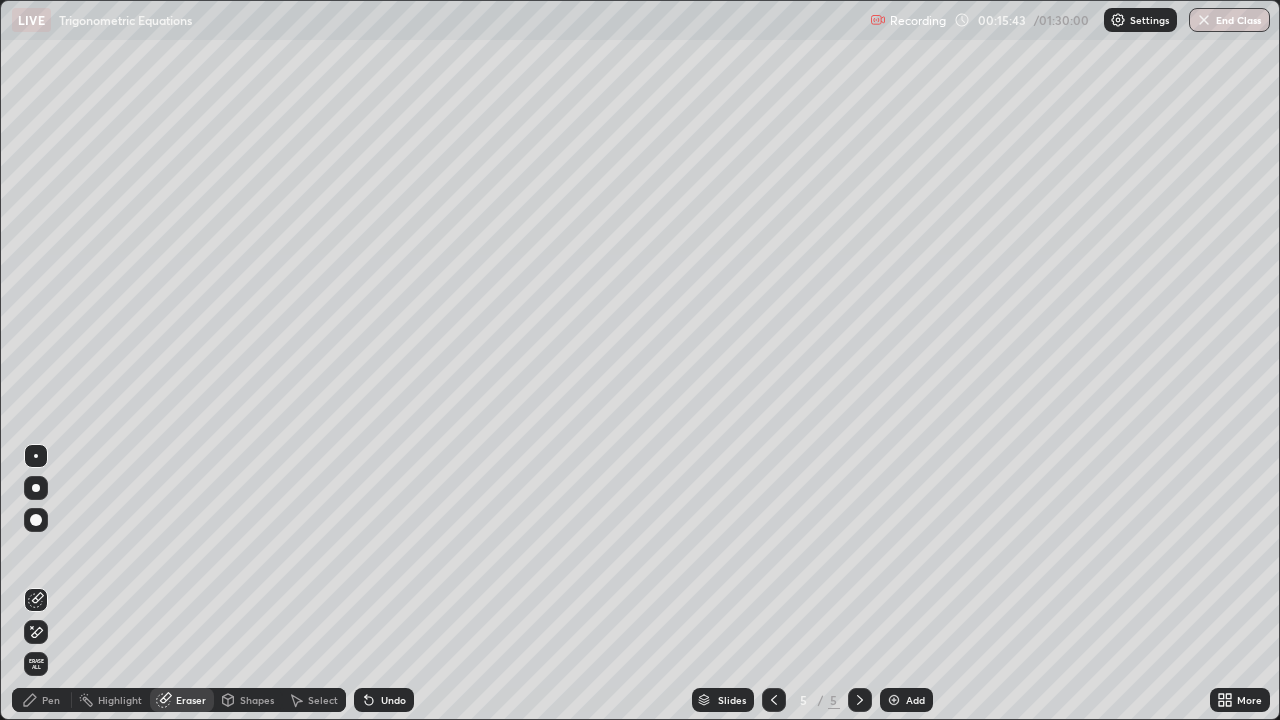 click on "Pen" at bounding box center [51, 700] 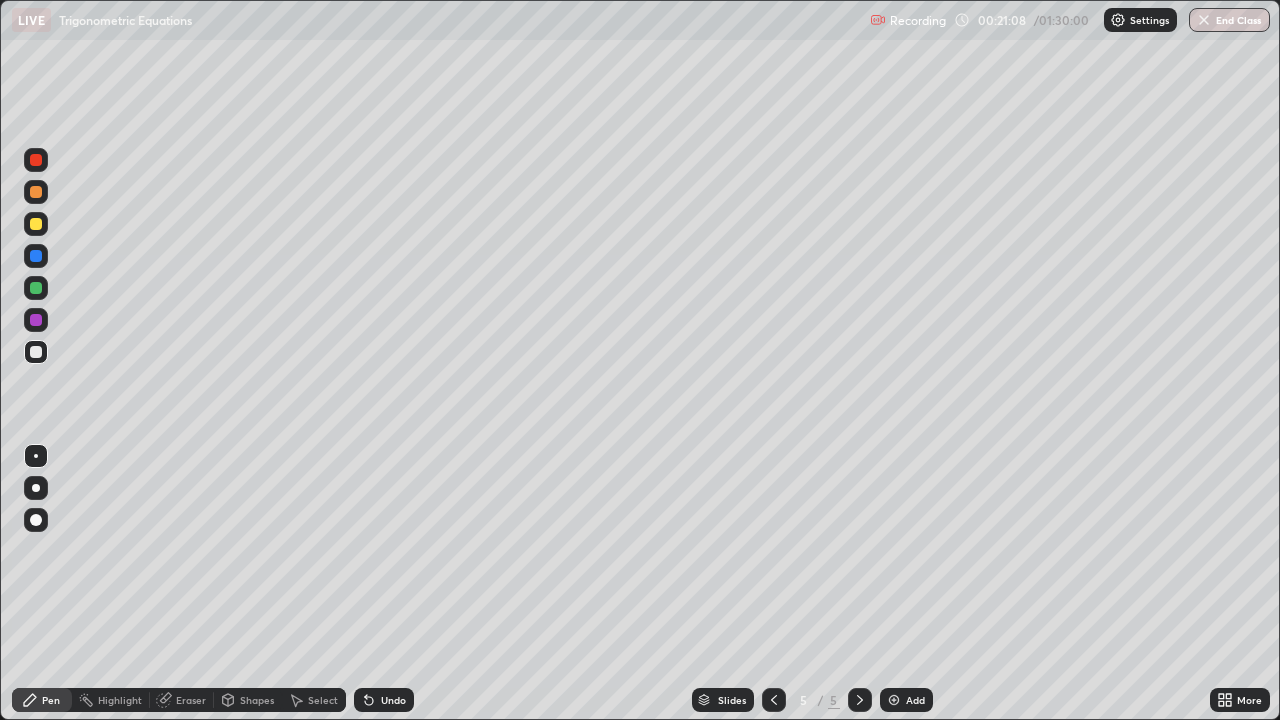 click at bounding box center [894, 700] 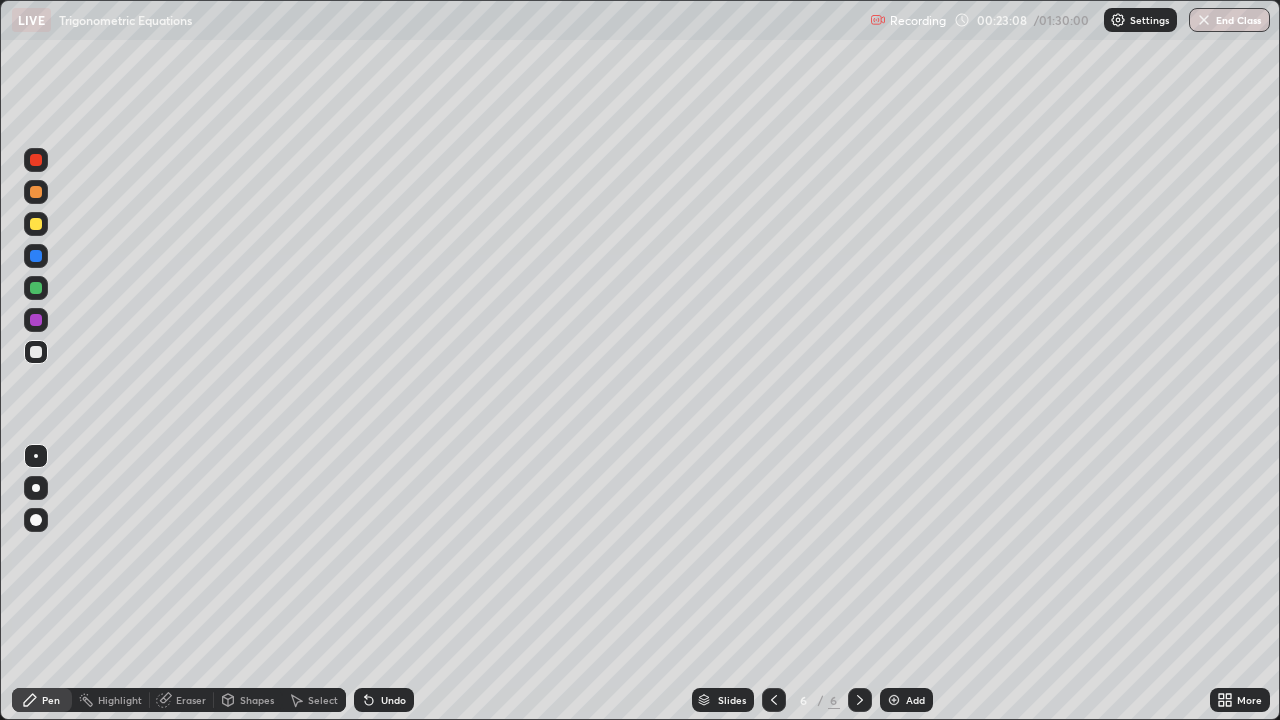 click at bounding box center (36, 320) 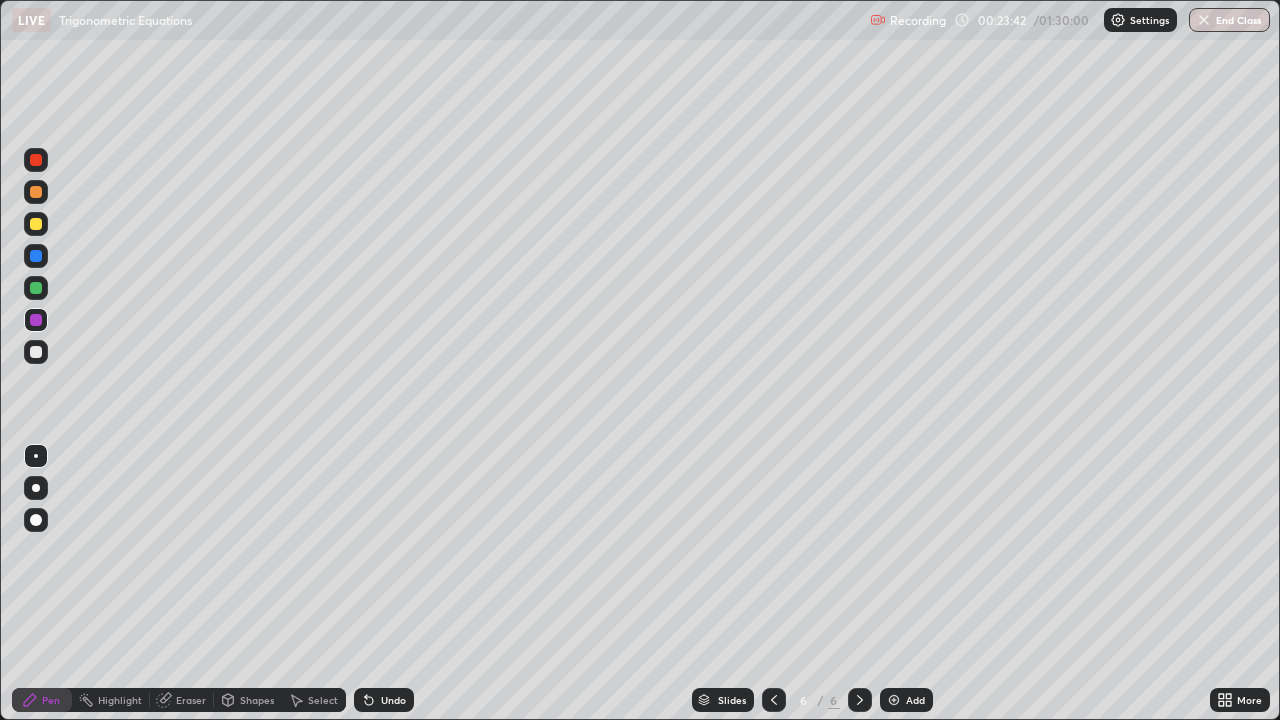 click at bounding box center (36, 352) 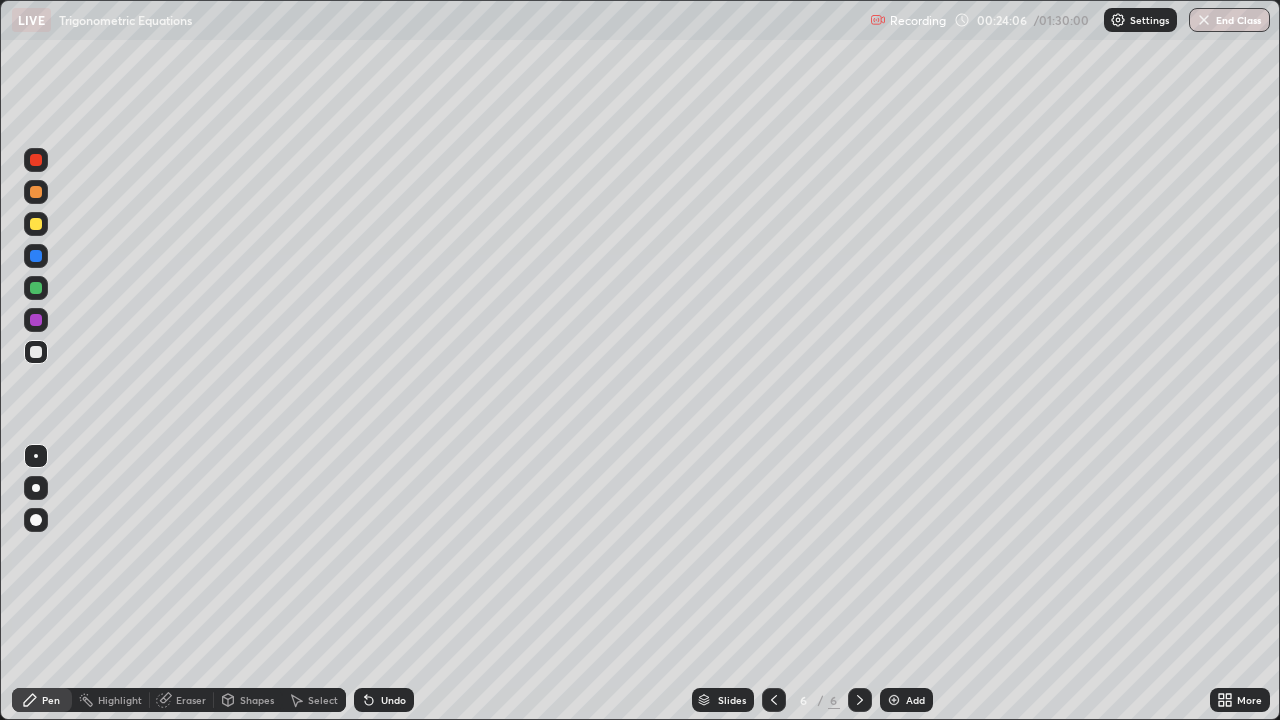 click on "Undo" at bounding box center (393, 700) 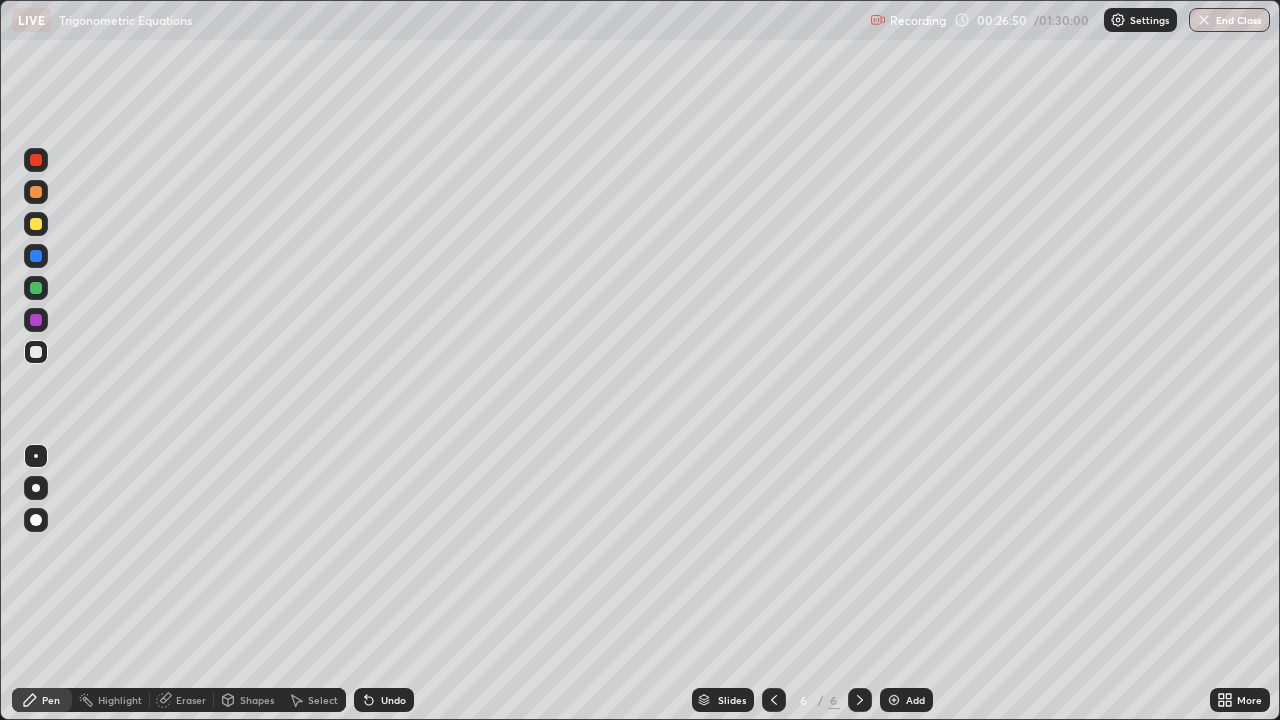 click at bounding box center [894, 700] 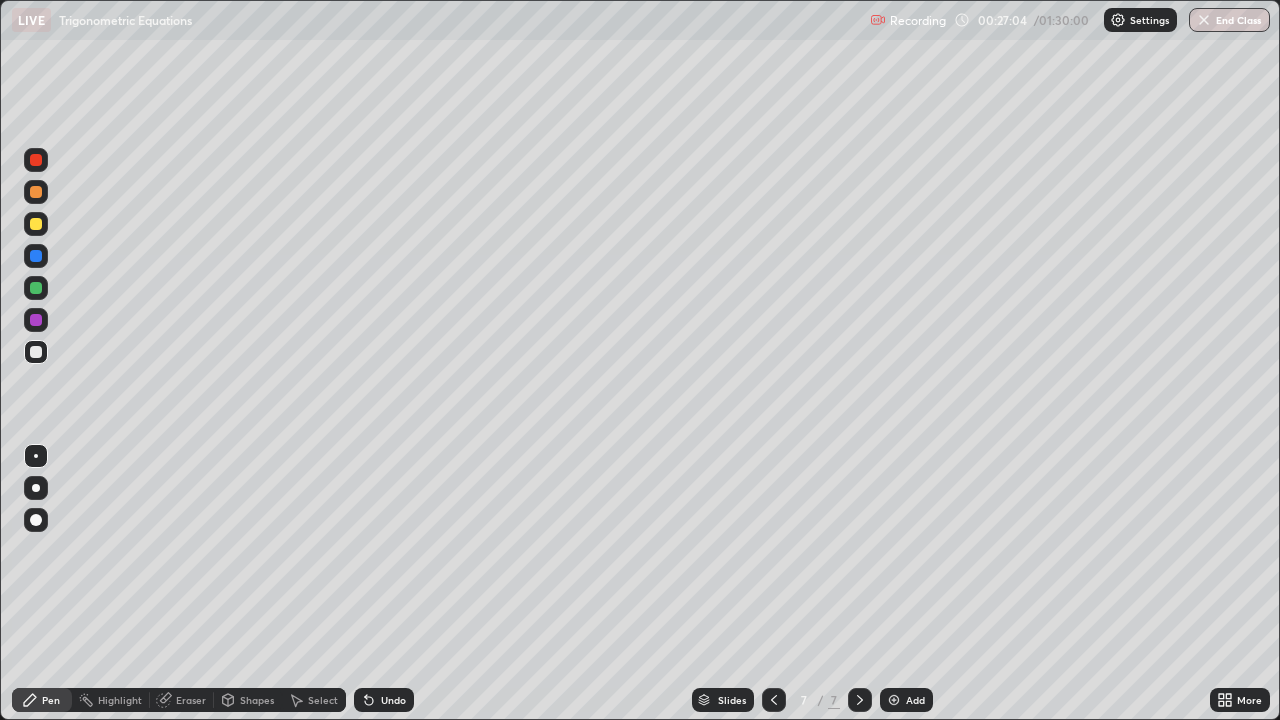 click on "Undo" at bounding box center [393, 700] 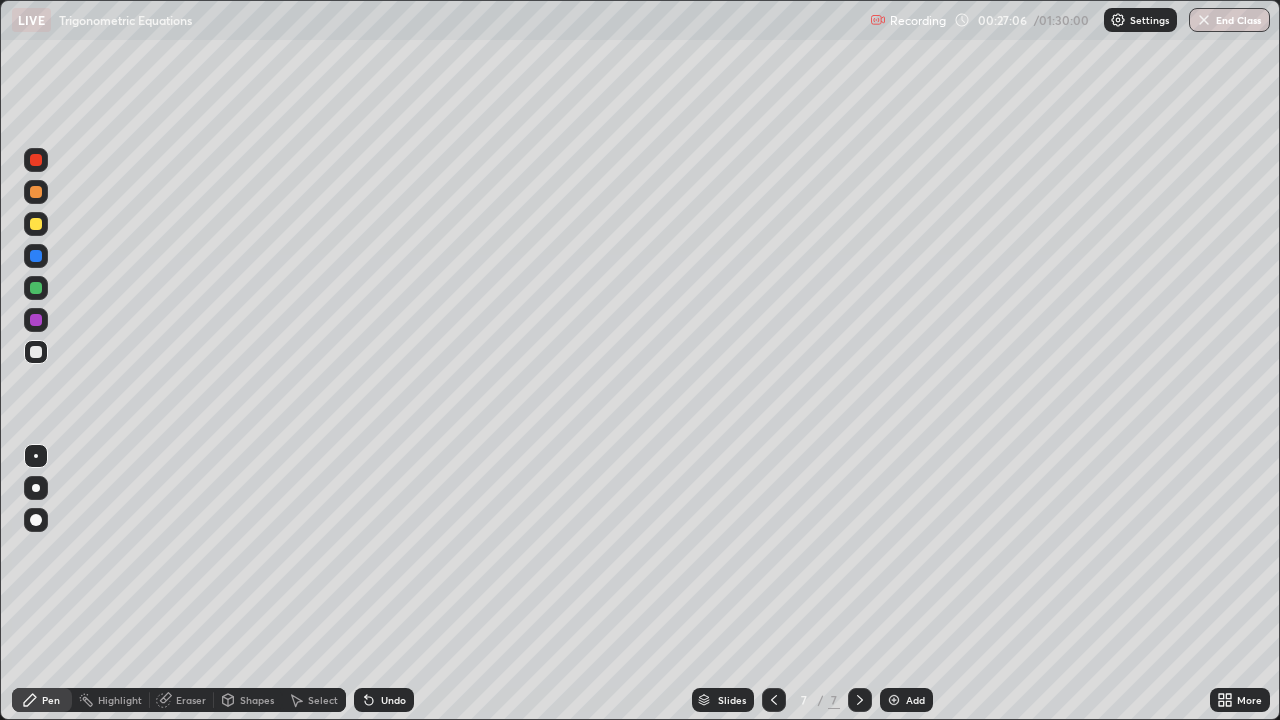 click on "Undo" at bounding box center (393, 700) 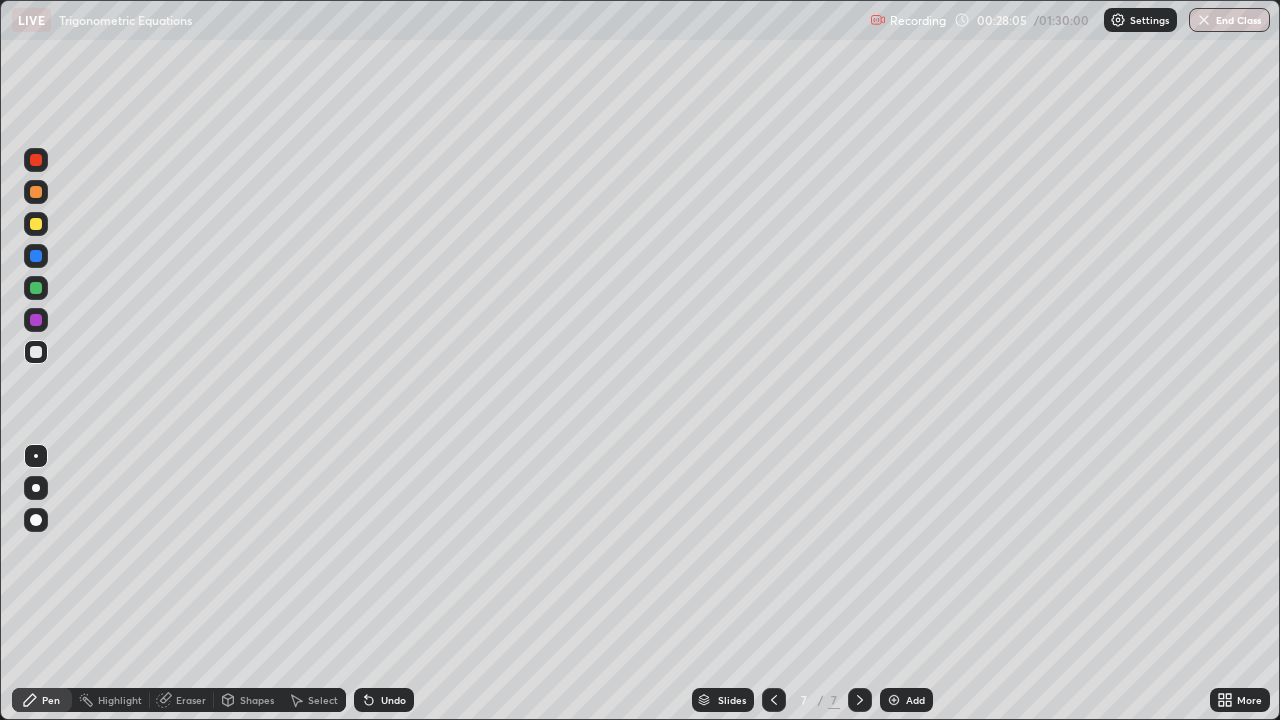 click on "Eraser" at bounding box center [191, 700] 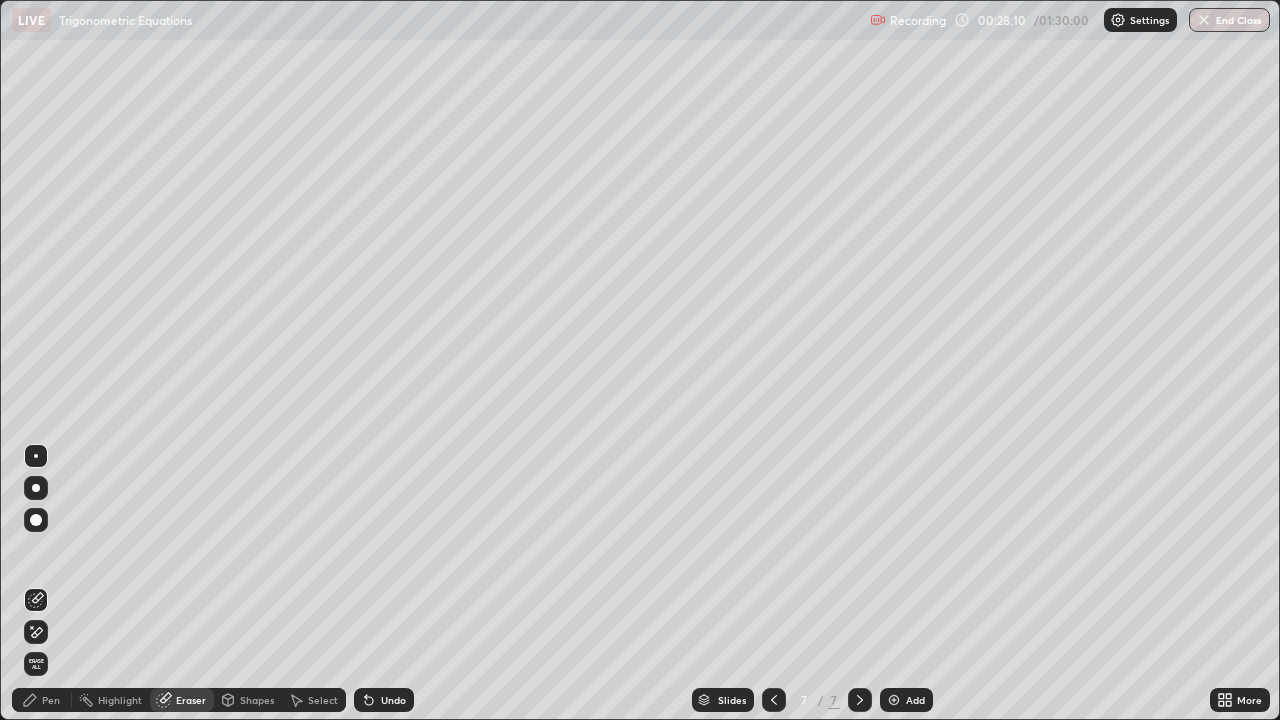 click on "Pen" at bounding box center (51, 700) 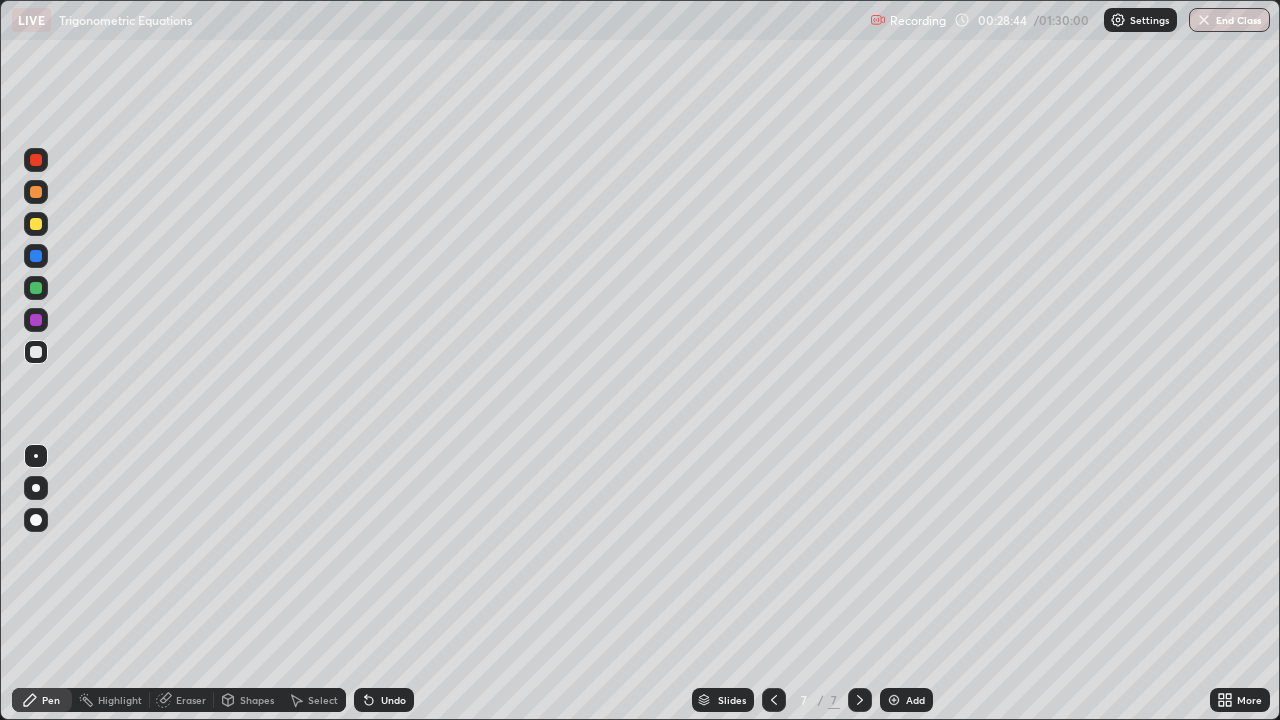 click on "Eraser" at bounding box center [191, 700] 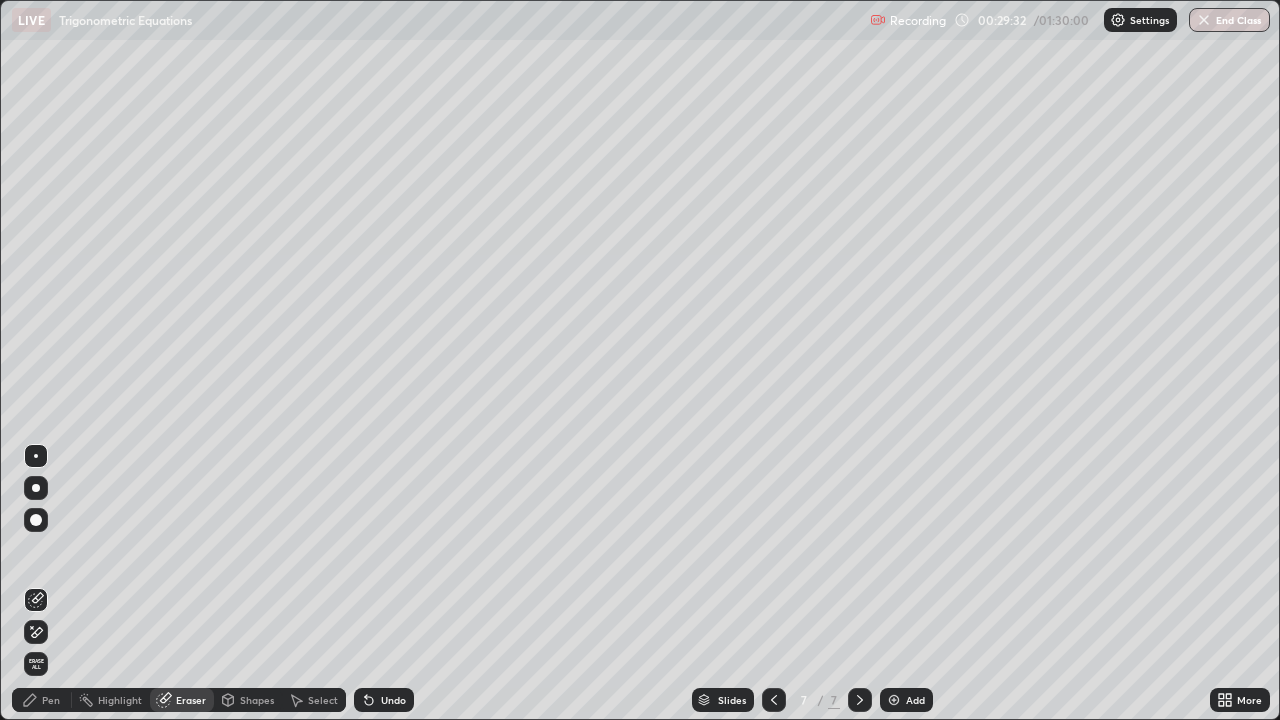 click on "Pen" at bounding box center (42, 700) 